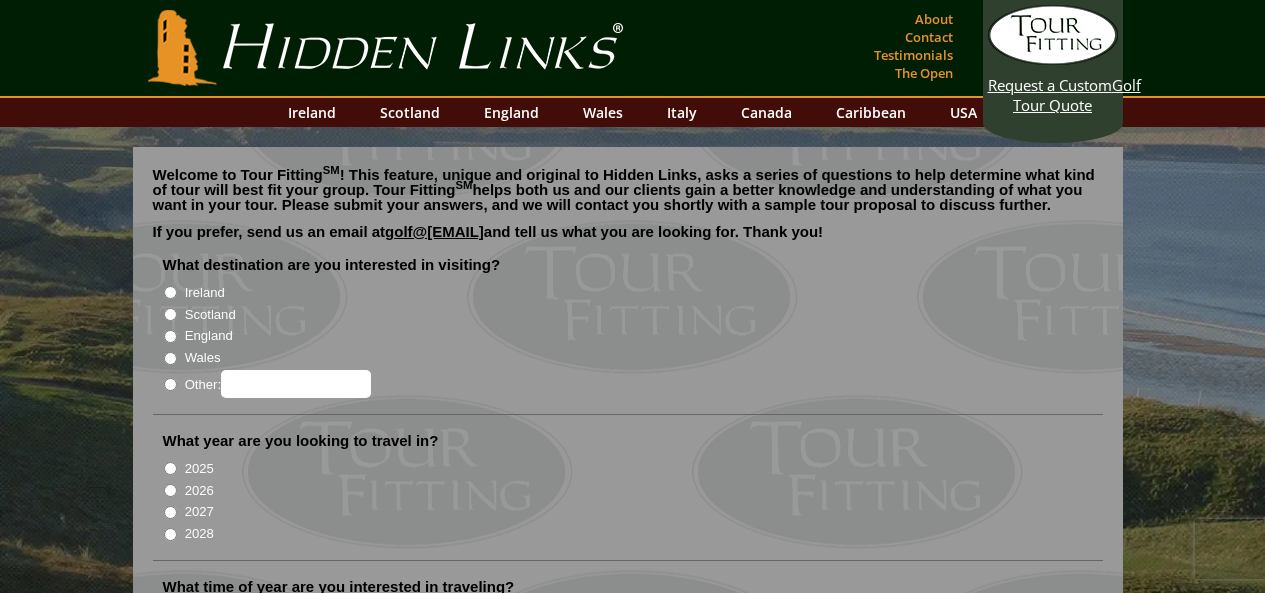 scroll, scrollTop: 0, scrollLeft: 0, axis: both 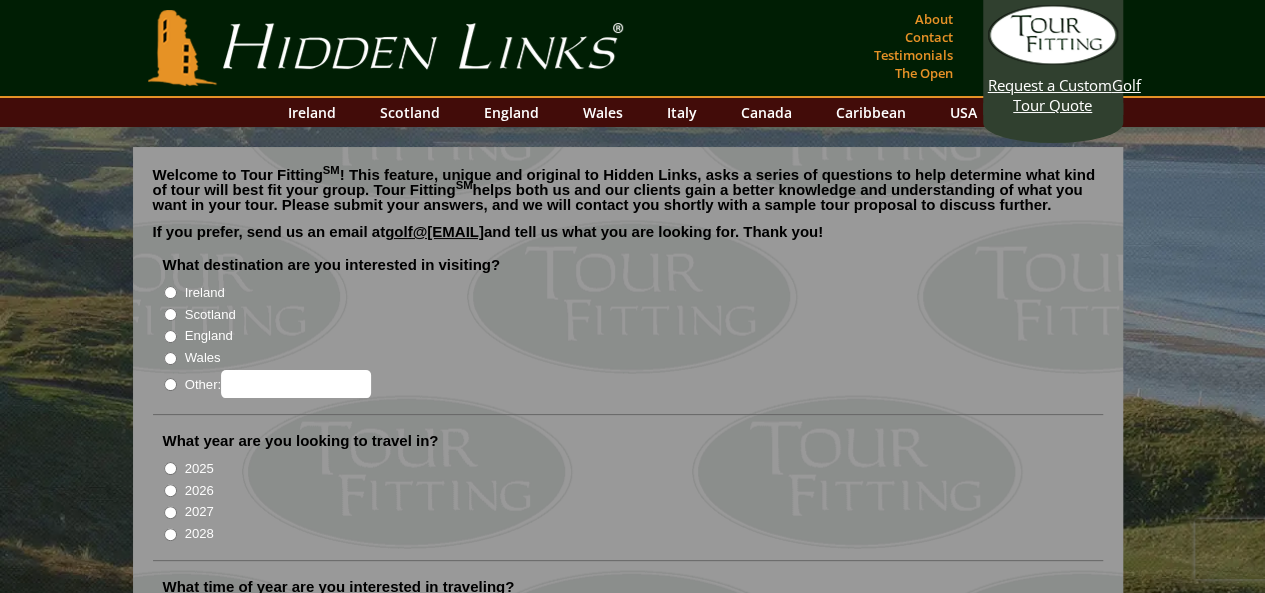 click on "Ireland" at bounding box center (170, 292) 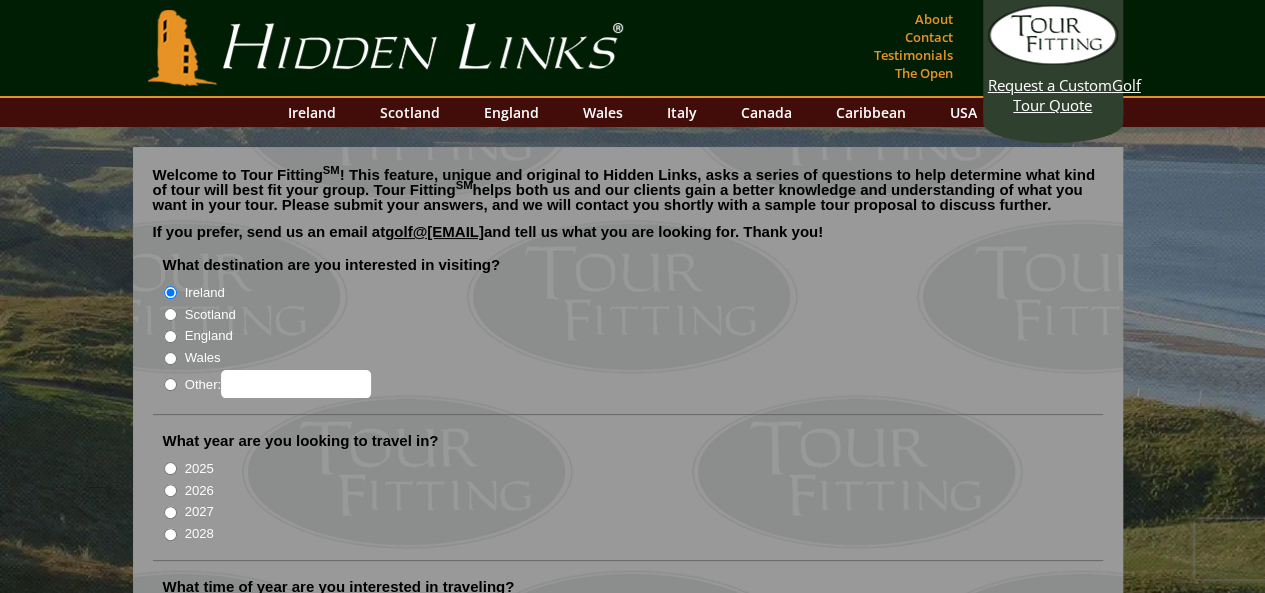 click on "Scotland" at bounding box center (170, 314) 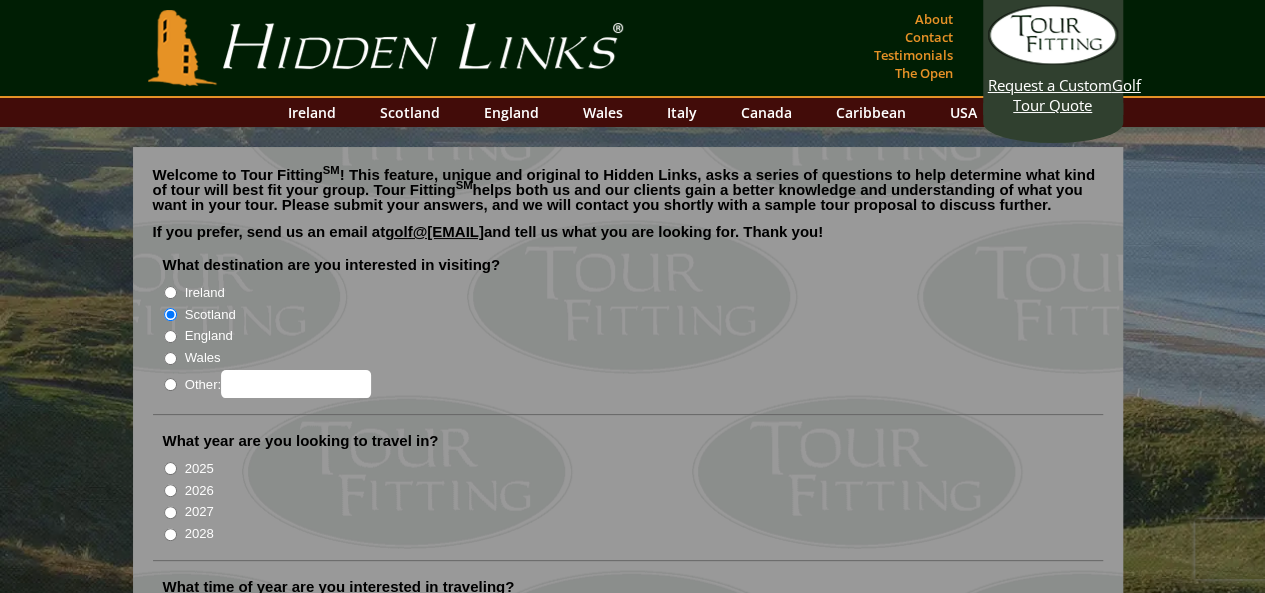 click on "2025" at bounding box center [170, 468] 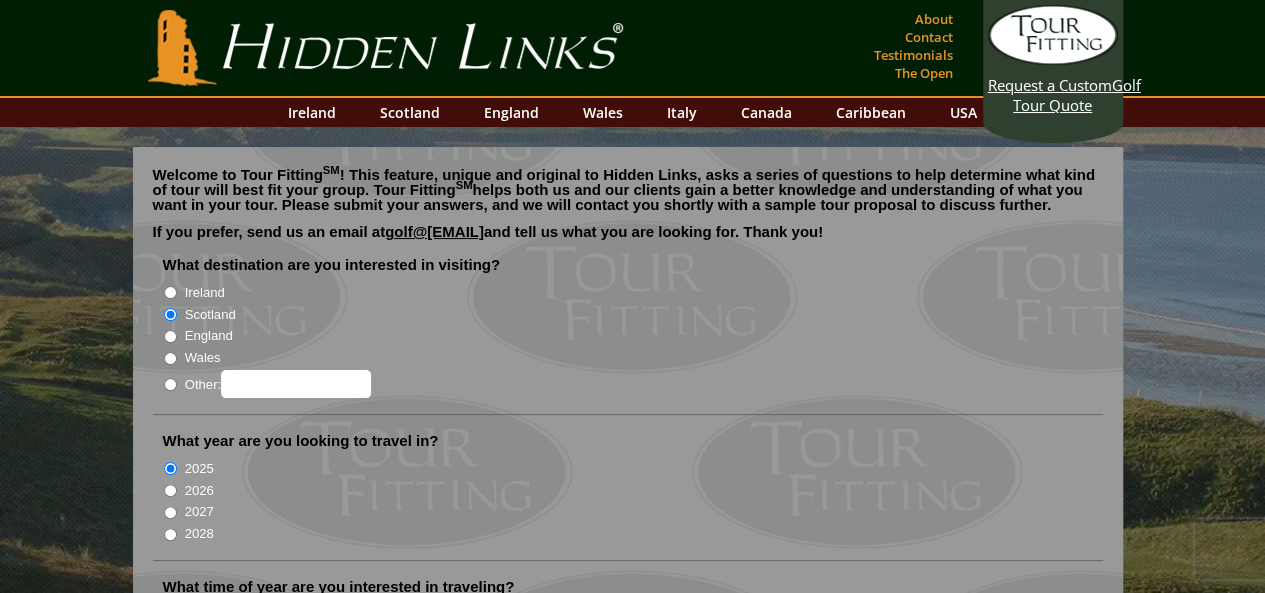 scroll, scrollTop: 518, scrollLeft: 0, axis: vertical 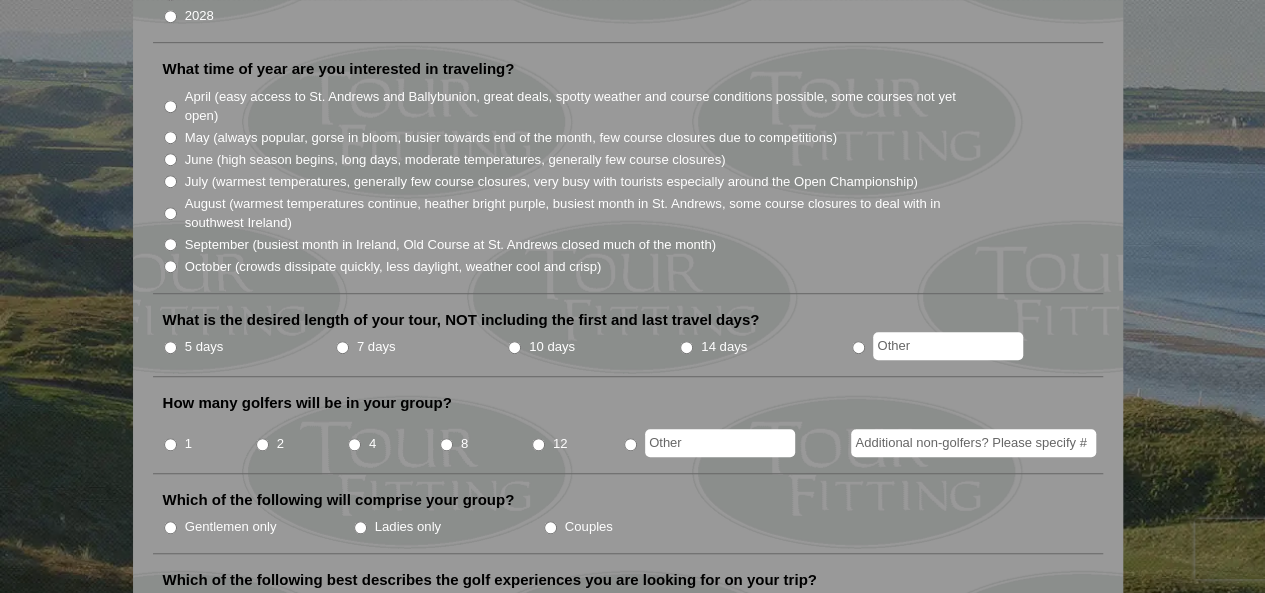 click on "July (warmest temperatures, generally few course closures, very busy with tourists especially around the Open Championship)" at bounding box center (170, 181) 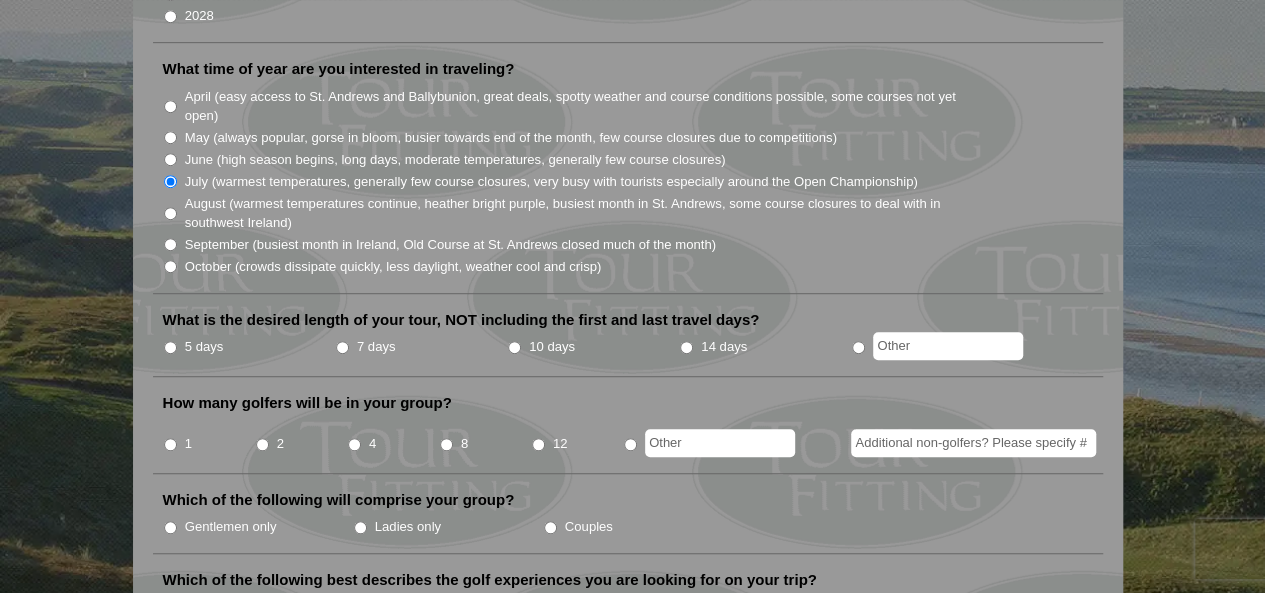 click on "7 days" at bounding box center (342, 347) 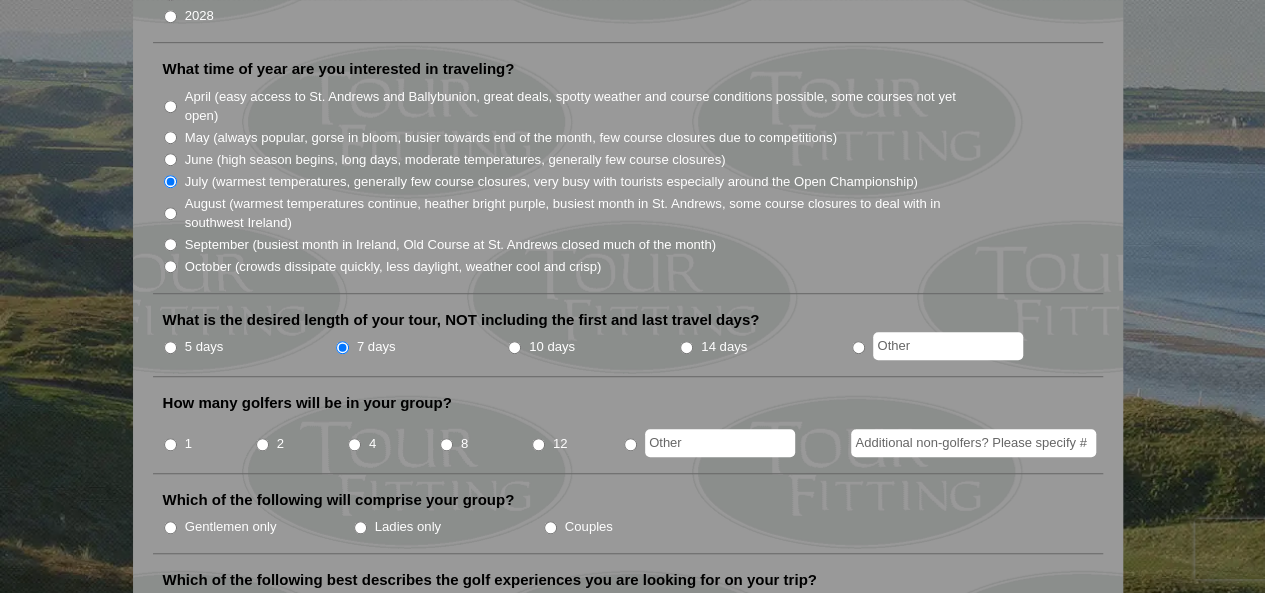 click on "1" at bounding box center [170, 444] 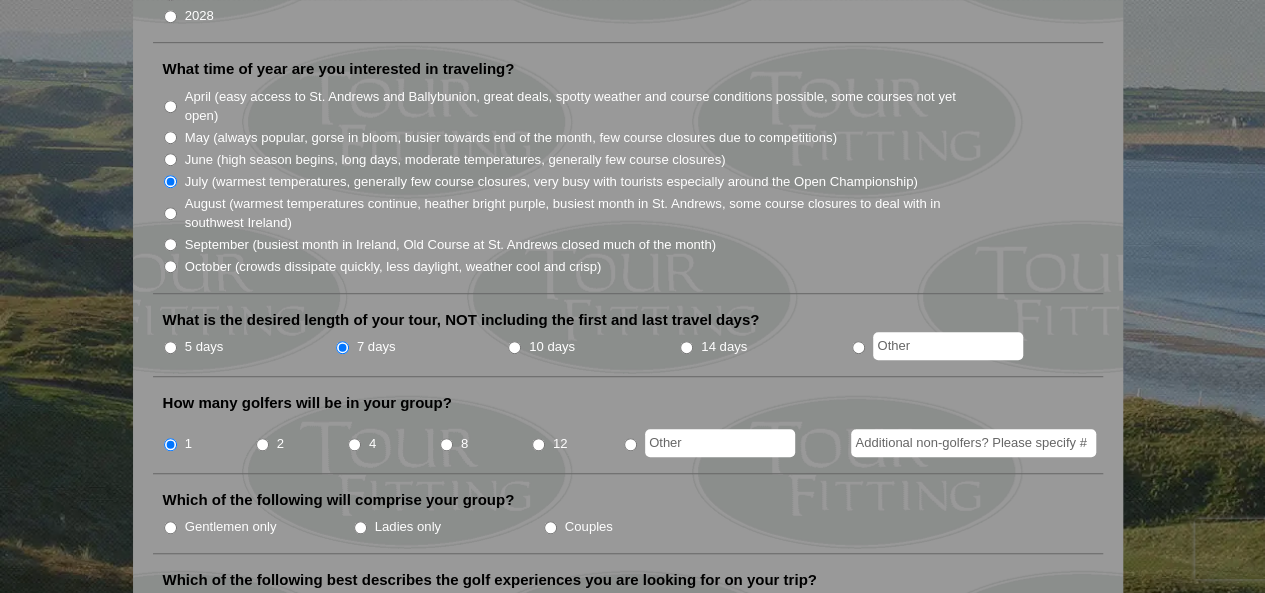 click on "Ladies only" at bounding box center (360, 527) 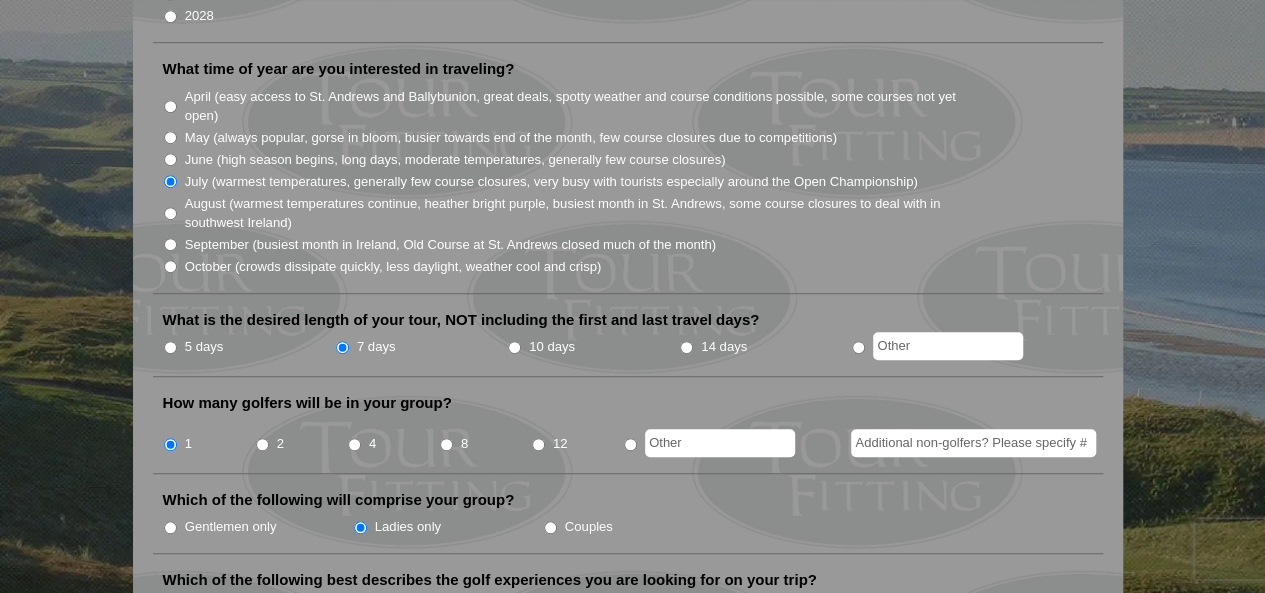 scroll, scrollTop: 1037, scrollLeft: 0, axis: vertical 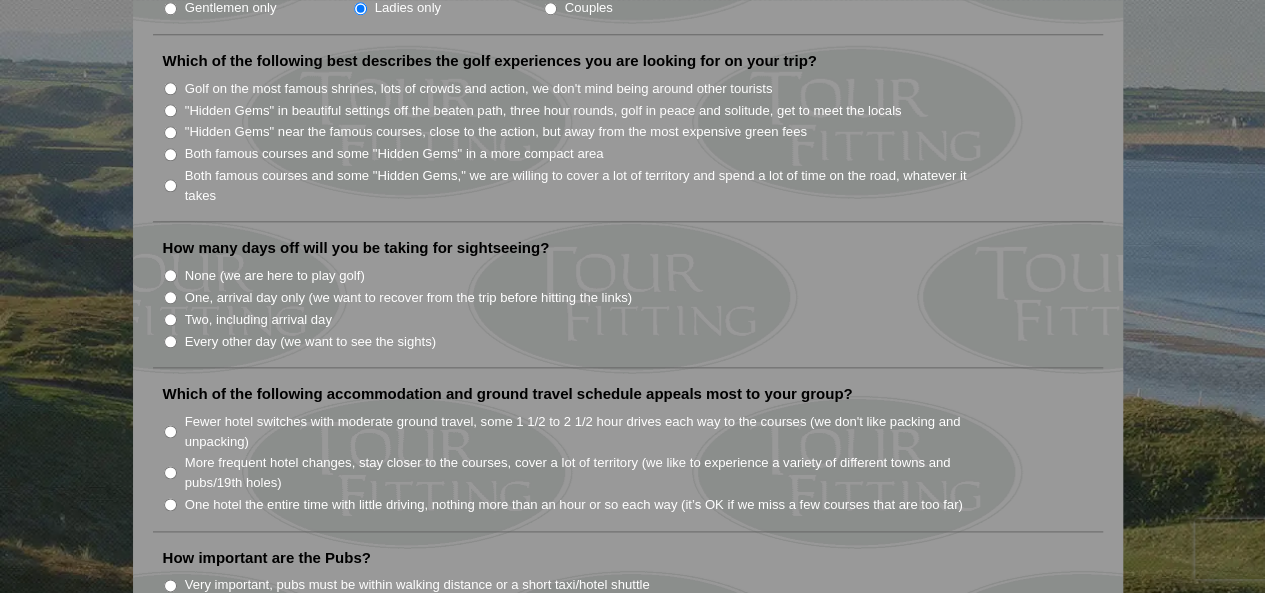 click on "Both famous courses and some "Hidden Gems" in a more compact area" at bounding box center (170, 154) 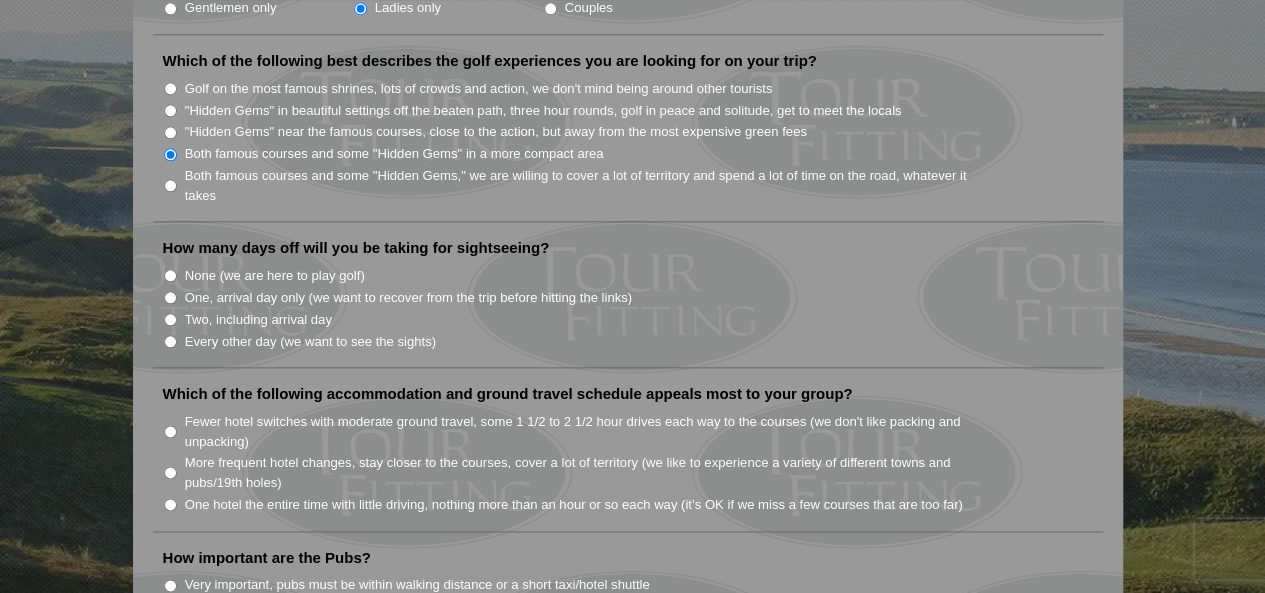 click on "One, arrival day only (we want to recover from the trip before hitting the links)" at bounding box center (170, 297) 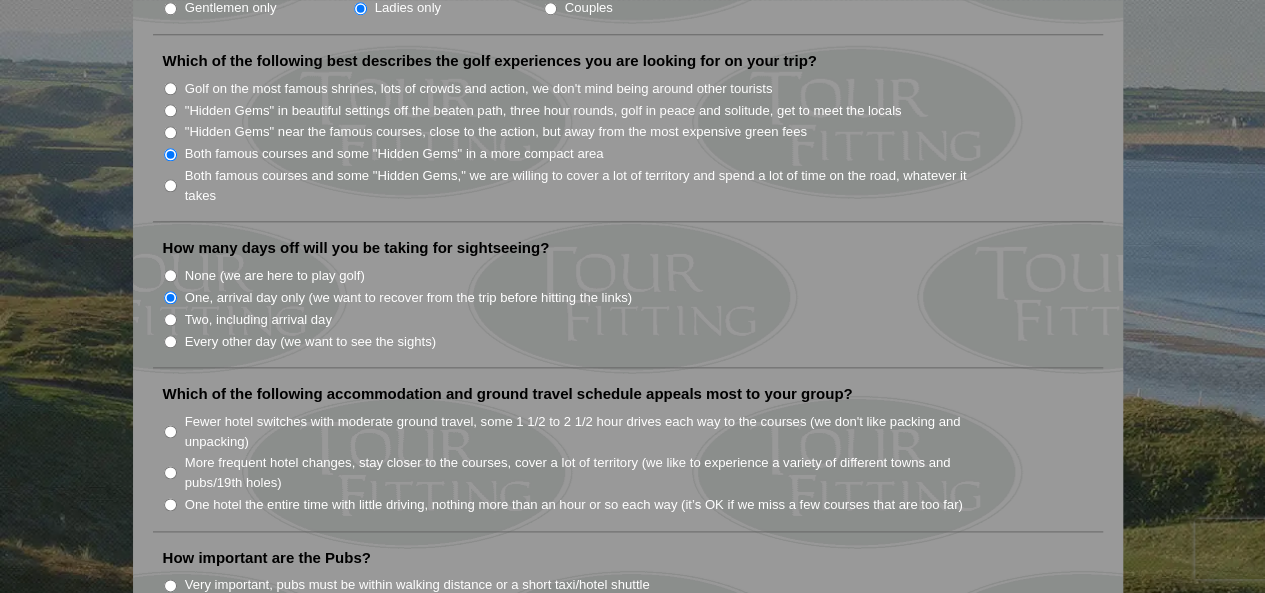 click on "More frequent hotel changes, stay closer to the courses, cover a lot of territory (we like to experience a variety of different towns and pubs/19th holes)" at bounding box center [170, 472] 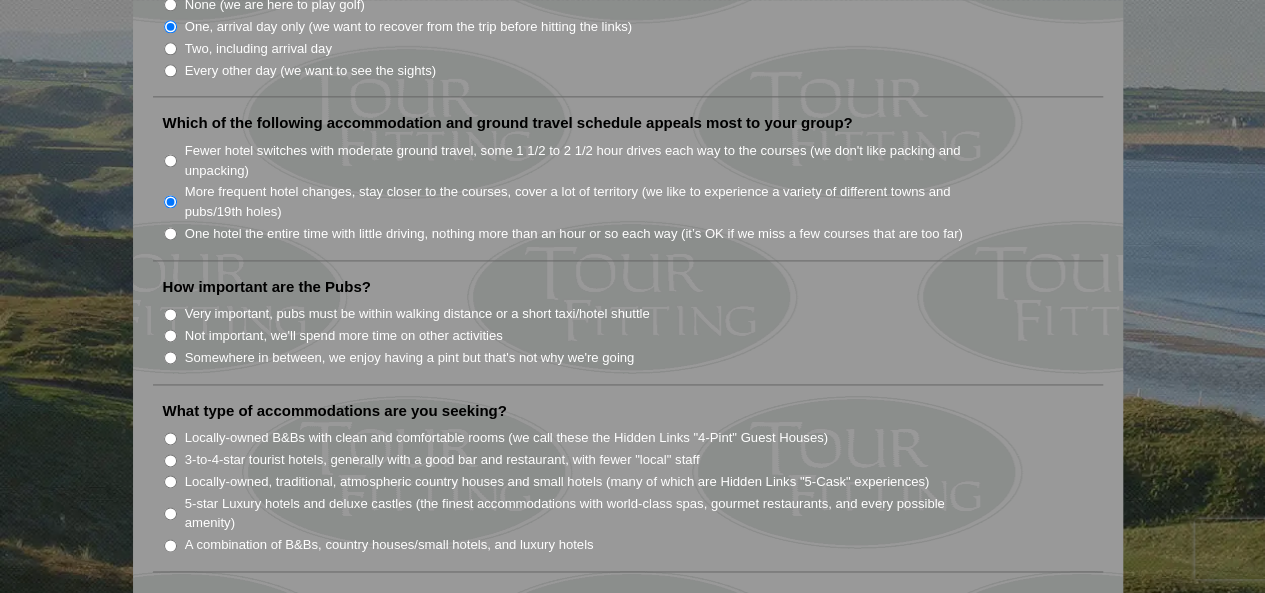 scroll, scrollTop: 1312, scrollLeft: 0, axis: vertical 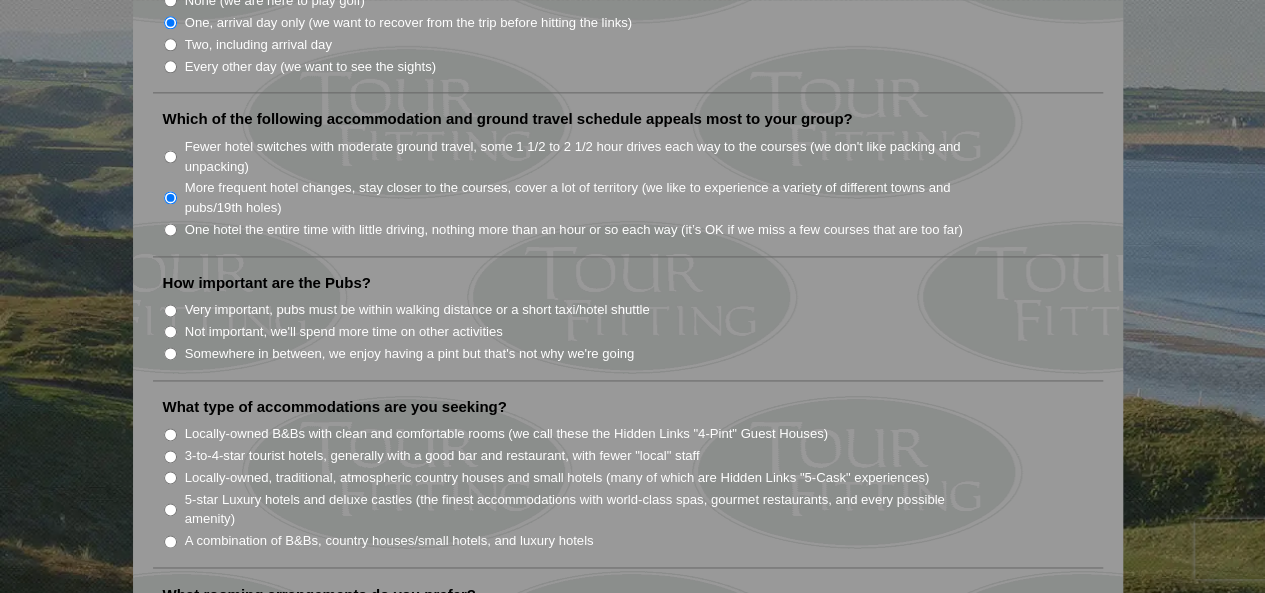 click on "Not important, we'll spend more time on other activities" at bounding box center [170, 331] 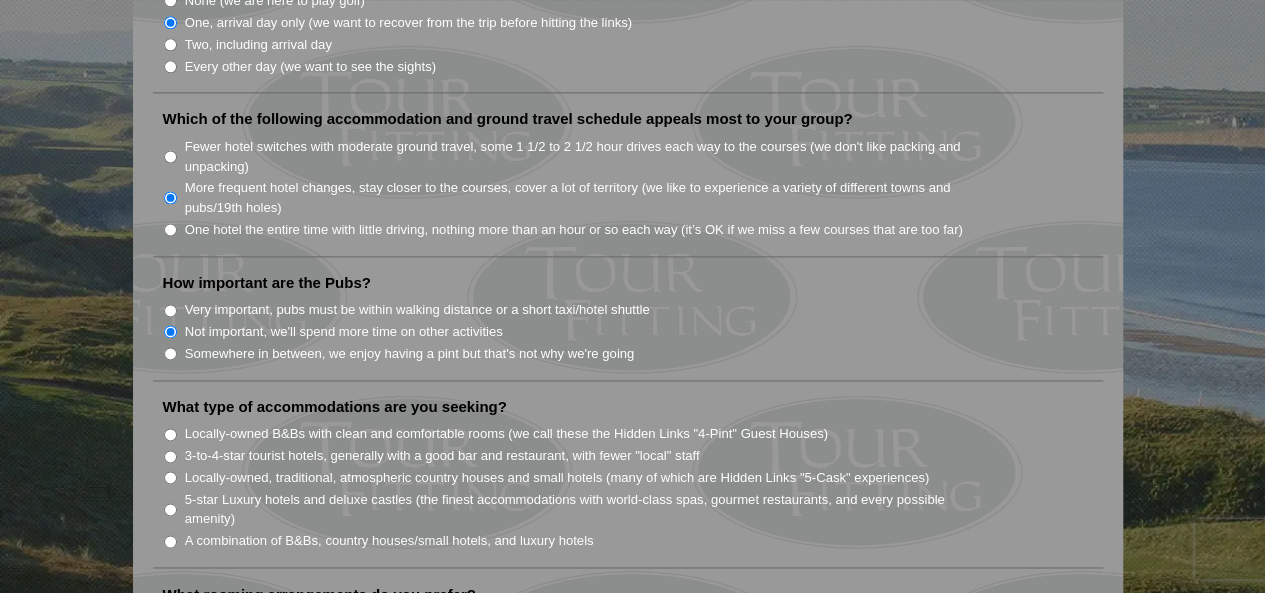 click on "Somewhere in between, we enjoy having a pint but that's not why we're going" at bounding box center [170, 353] 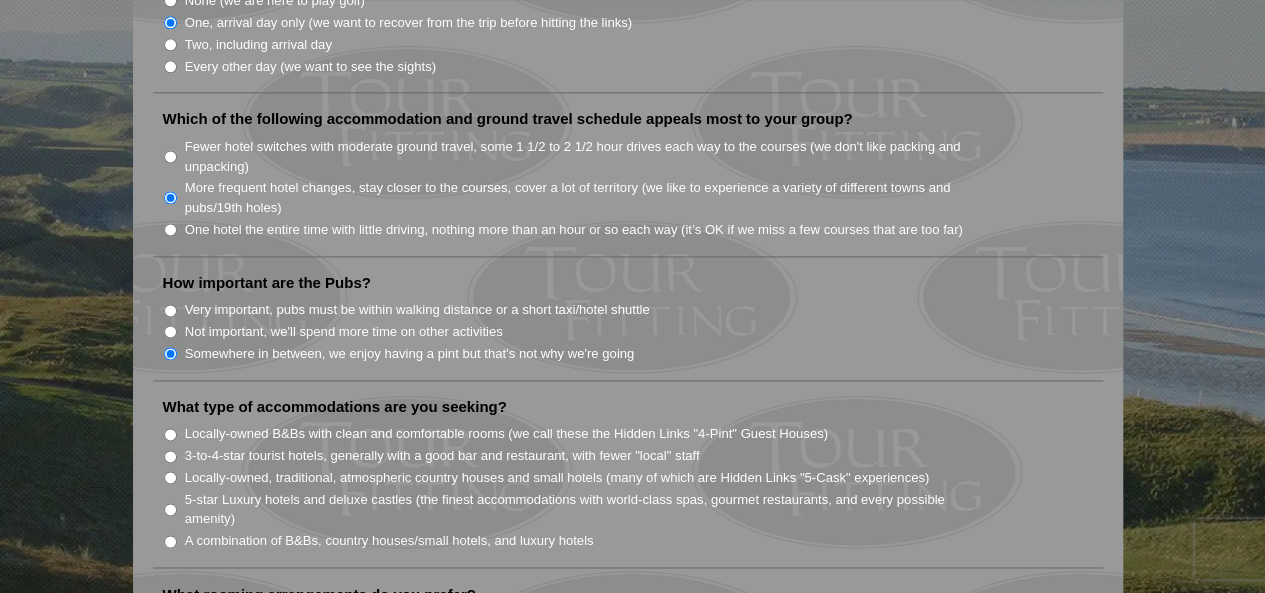 click on "Not important, we'll spend more time on other activities" at bounding box center [170, 331] 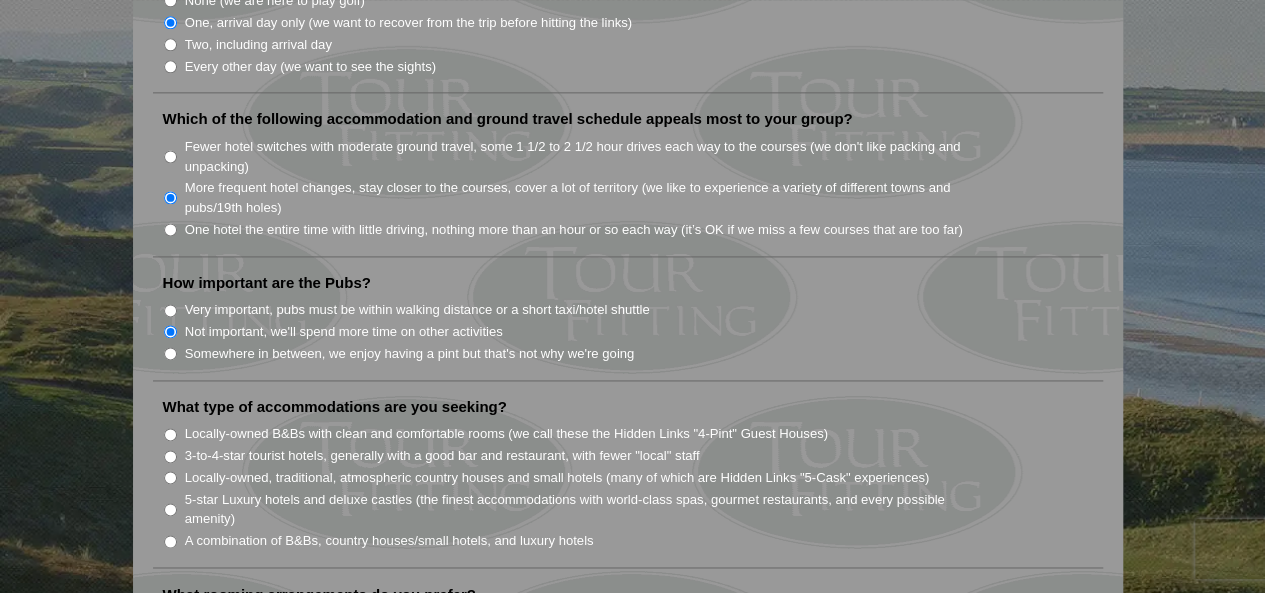 click on "Locally-owned, traditional, atmospheric country houses and small hotels (many of which are Hidden Links "5-Cask" experiences)" at bounding box center (170, 477) 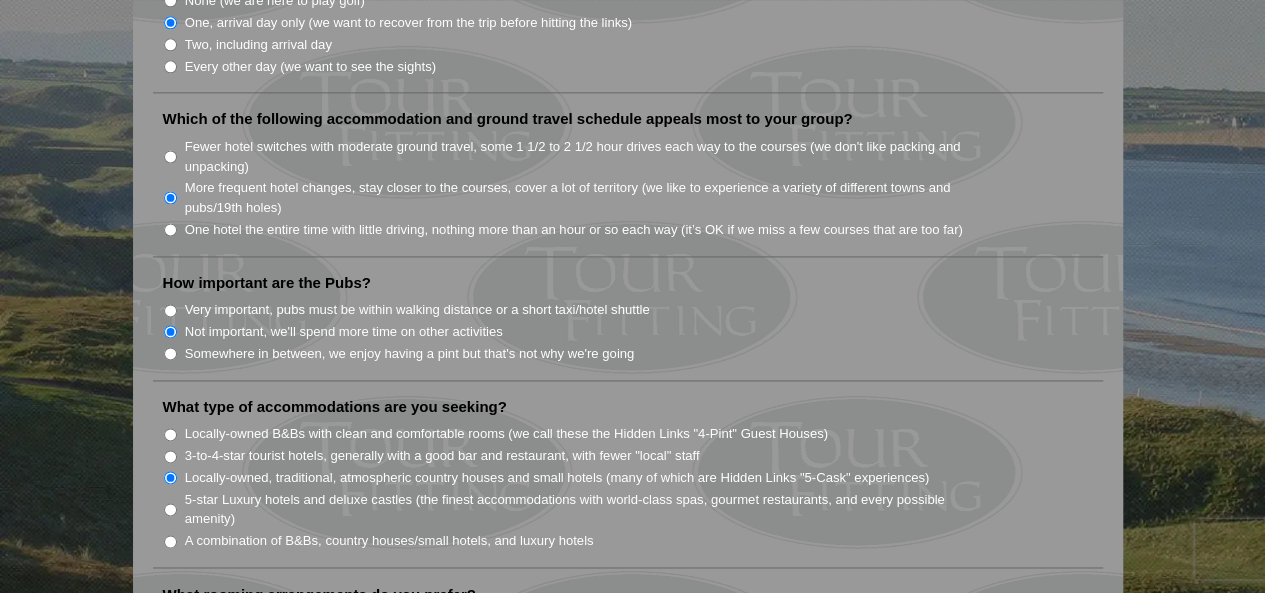 click on "A combination of B&Bs, country houses/small hotels, and luxury hotels" at bounding box center (170, 541) 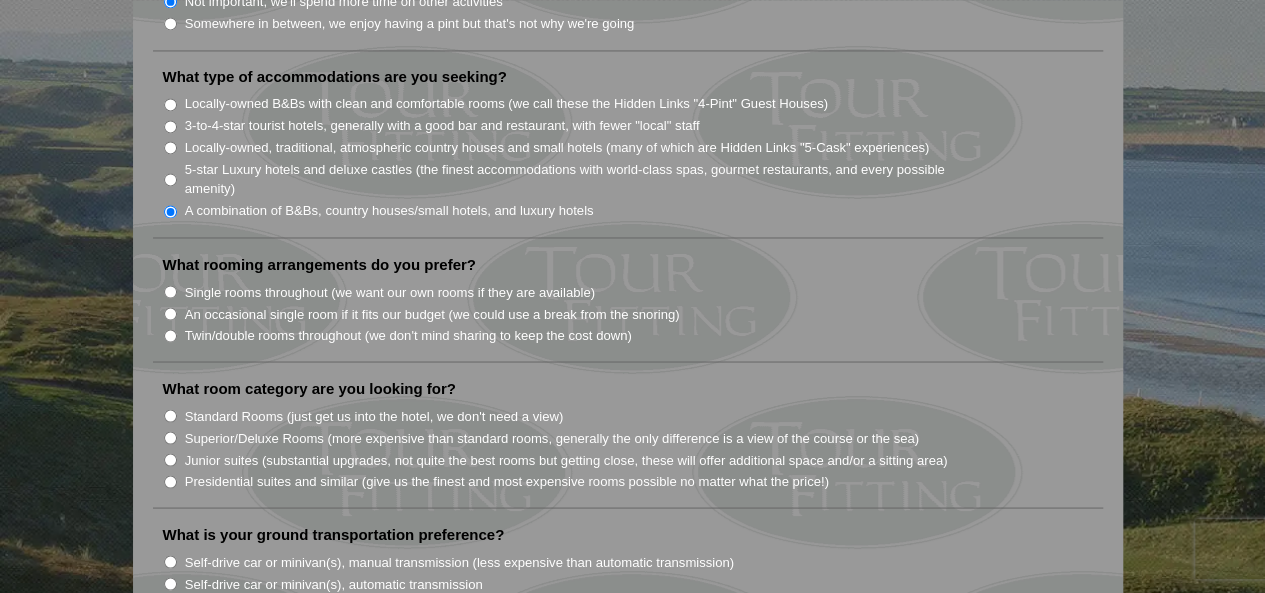 scroll, scrollTop: 1663, scrollLeft: 0, axis: vertical 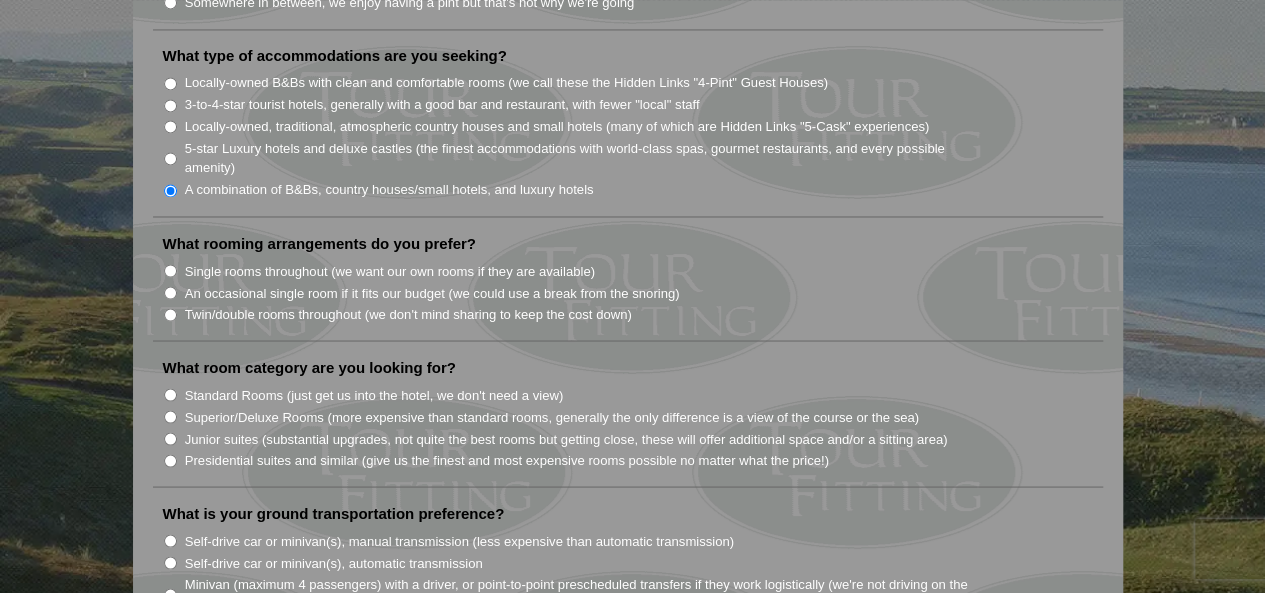 click on "Single rooms throughout (we want our own rooms if they are available)" at bounding box center [170, 270] 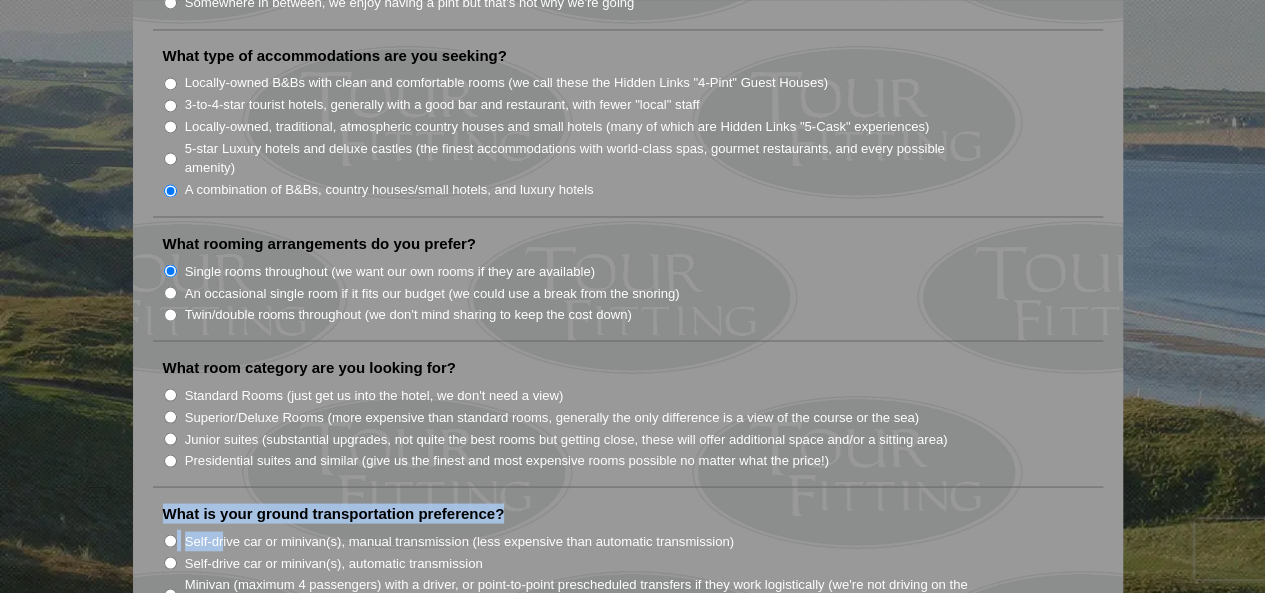 drag, startPoint x: 223, startPoint y: 535, endPoint x: 126, endPoint y: 465, distance: 119.62023 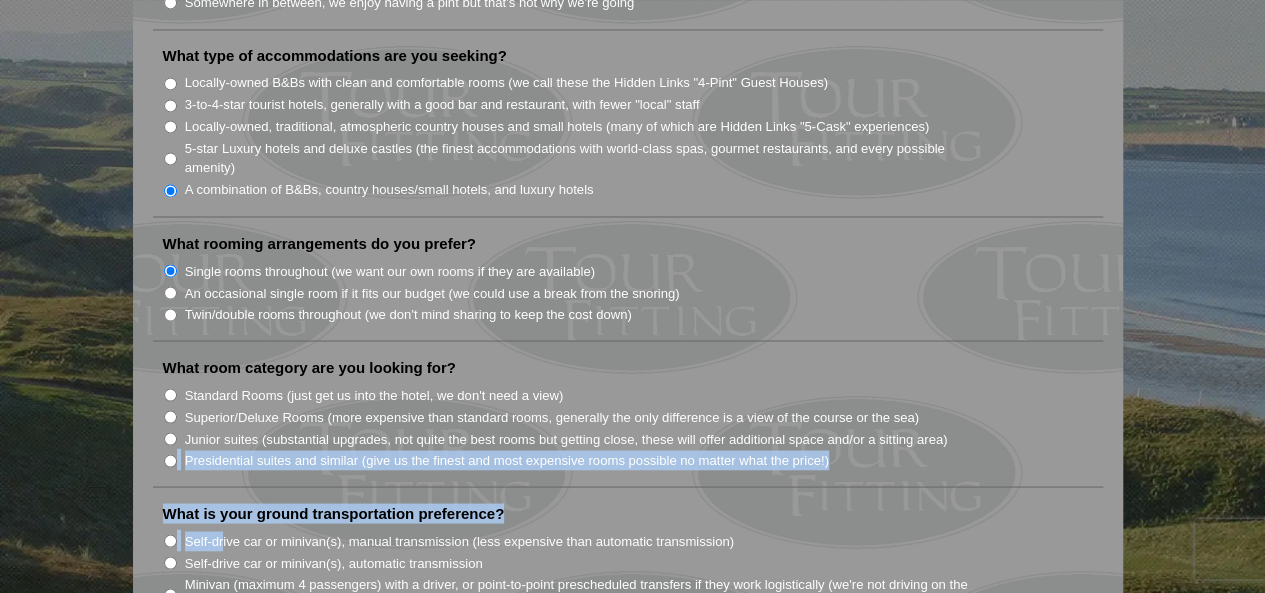 click on "Standard Rooms (just get us into the hotel, we don't need a view)" at bounding box center (170, 394) 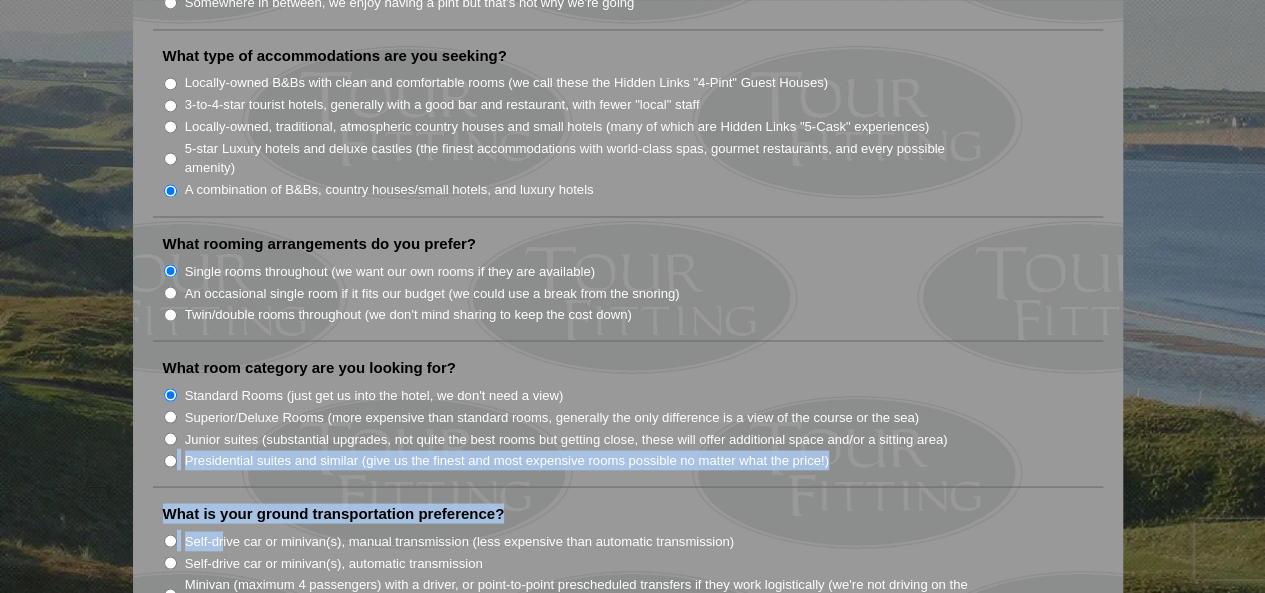 click on "What destination are you interested in visiting?
Ireland
Scotland
England
Wales" at bounding box center [628, -50] 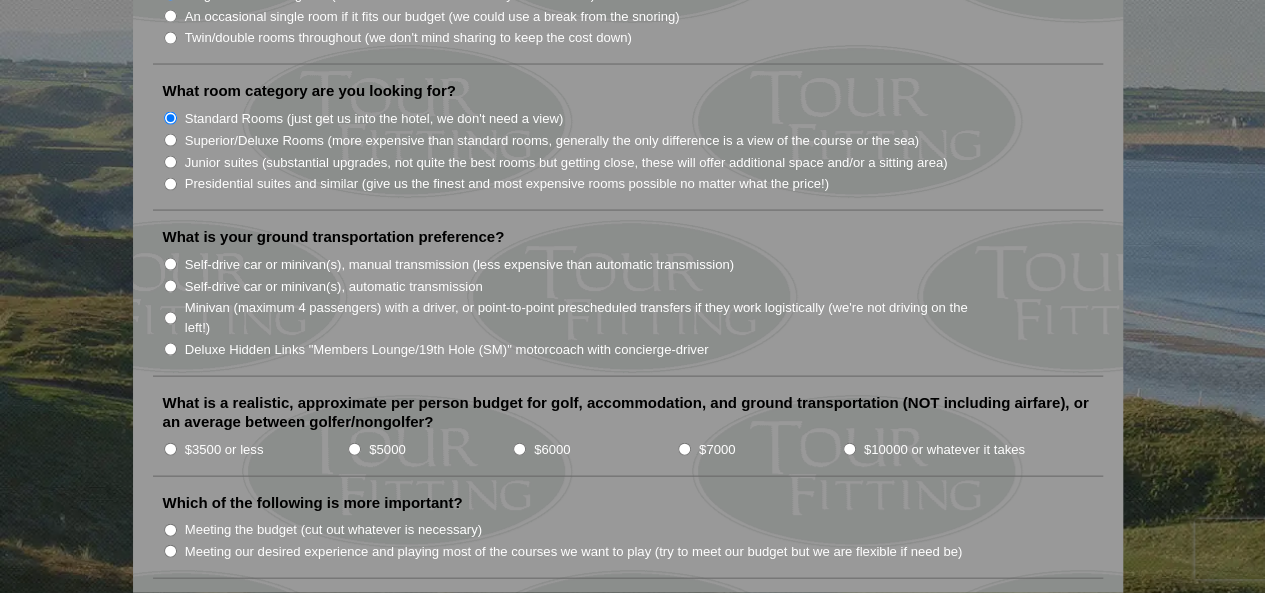 scroll, scrollTop: 1943, scrollLeft: 0, axis: vertical 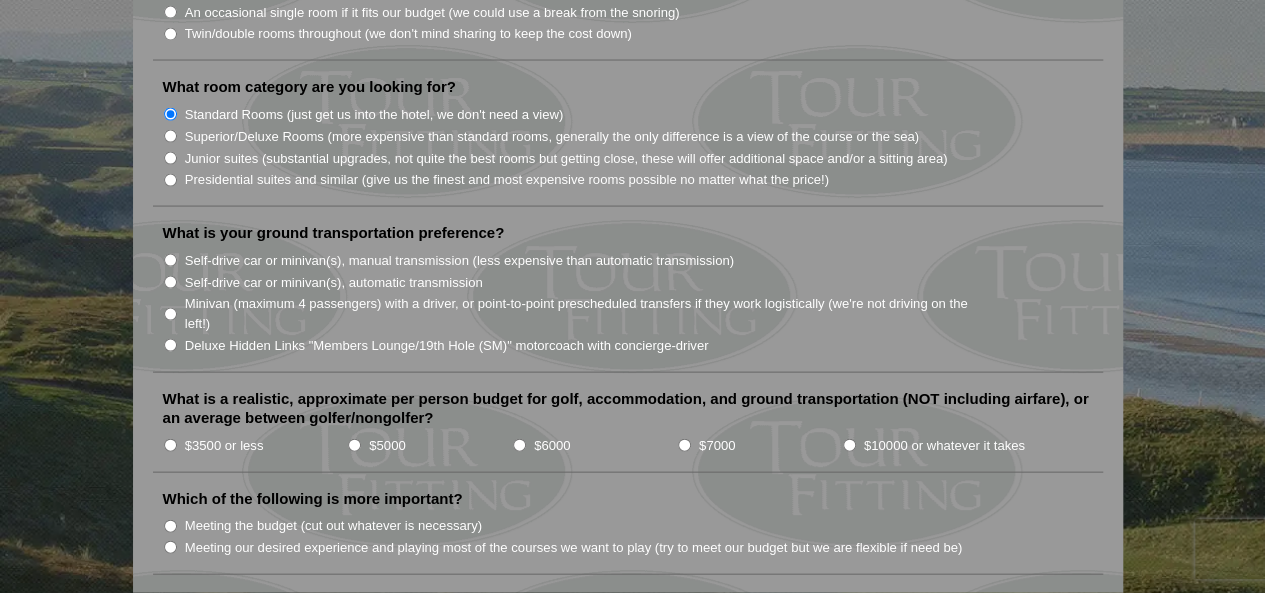 click on "Self-drive car or minivan(s), automatic transmission" at bounding box center (170, 282) 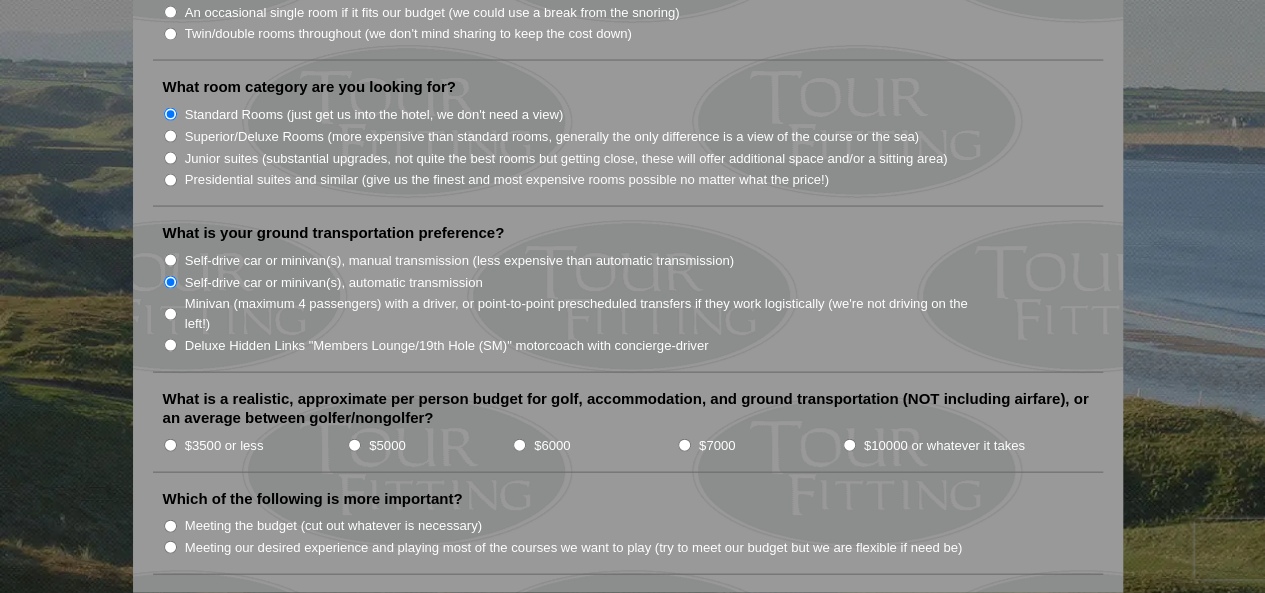 click on "$7000" at bounding box center (684, 445) 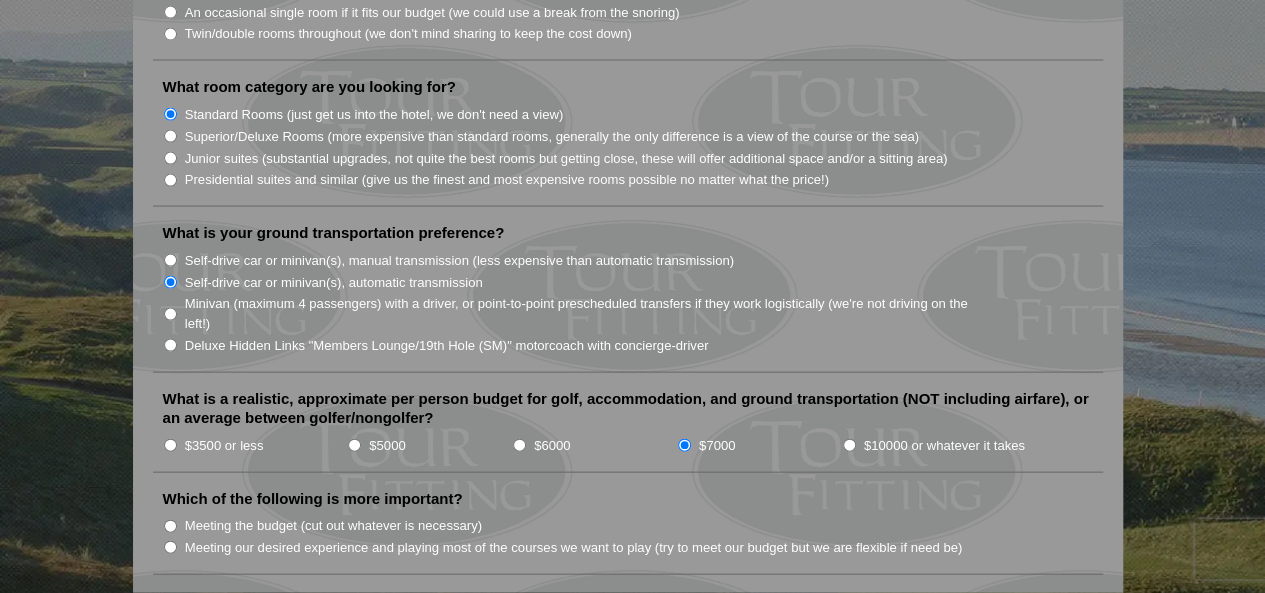 click on "$10000 or whatever it takes" at bounding box center (849, 445) 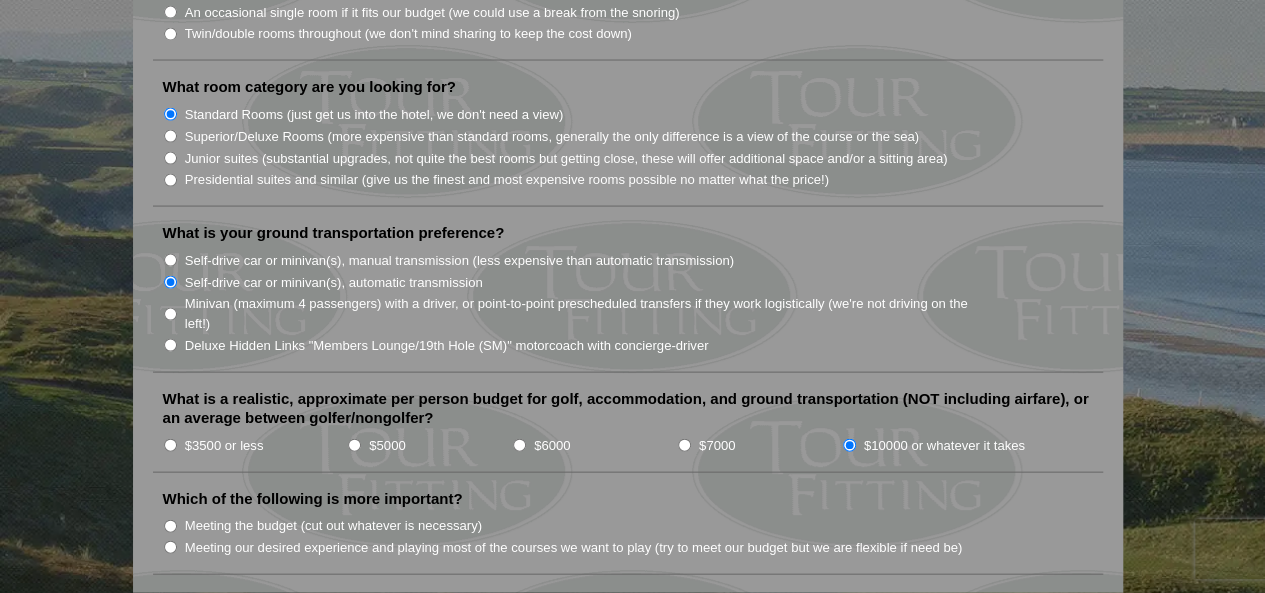 click on "$7000" at bounding box center [684, 445] 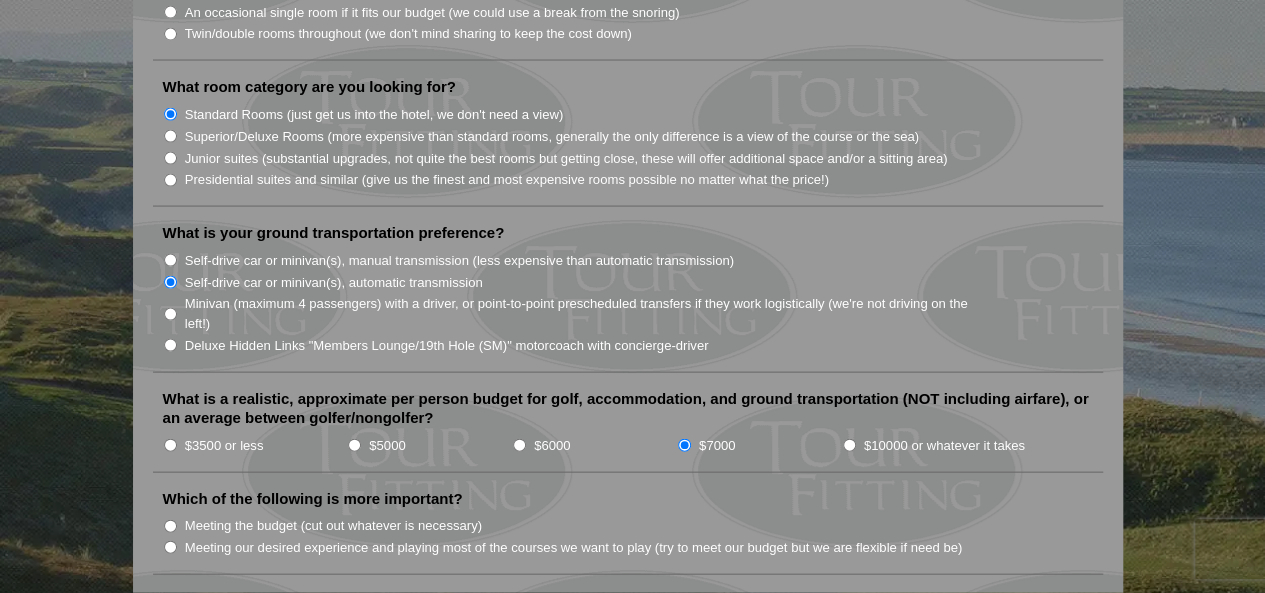 scroll, scrollTop: 2462, scrollLeft: 0, axis: vertical 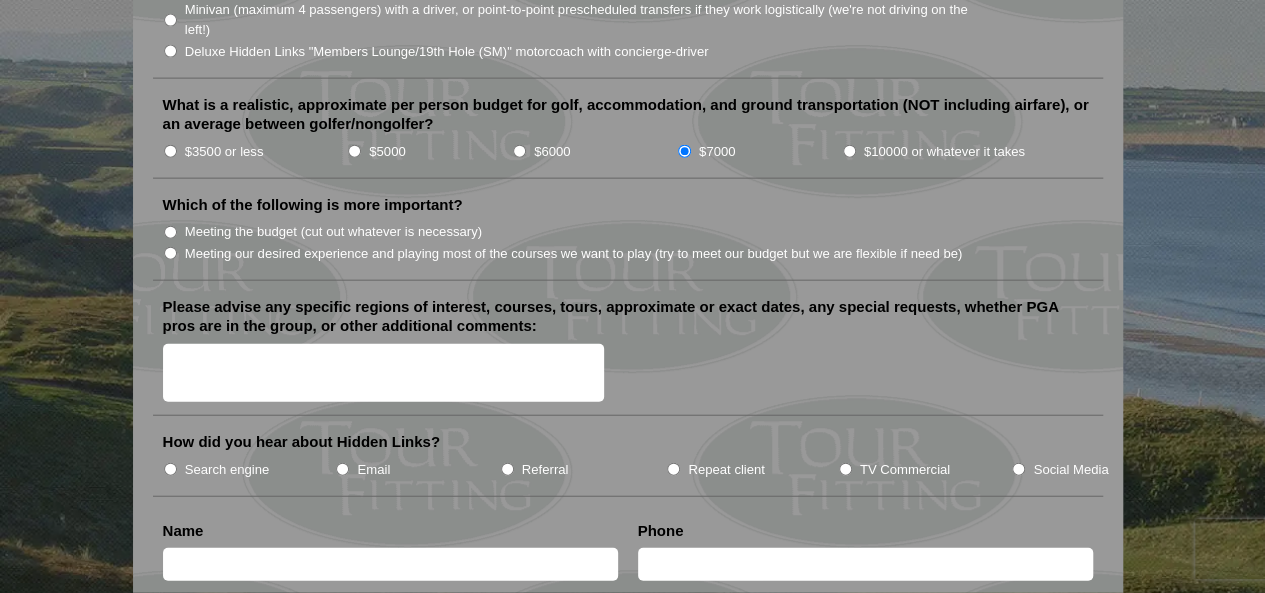 click on "Meeting our desired experience and playing most of the courses we want to play (try to meet our budget but we are flexible if need be)" at bounding box center (170, 253) 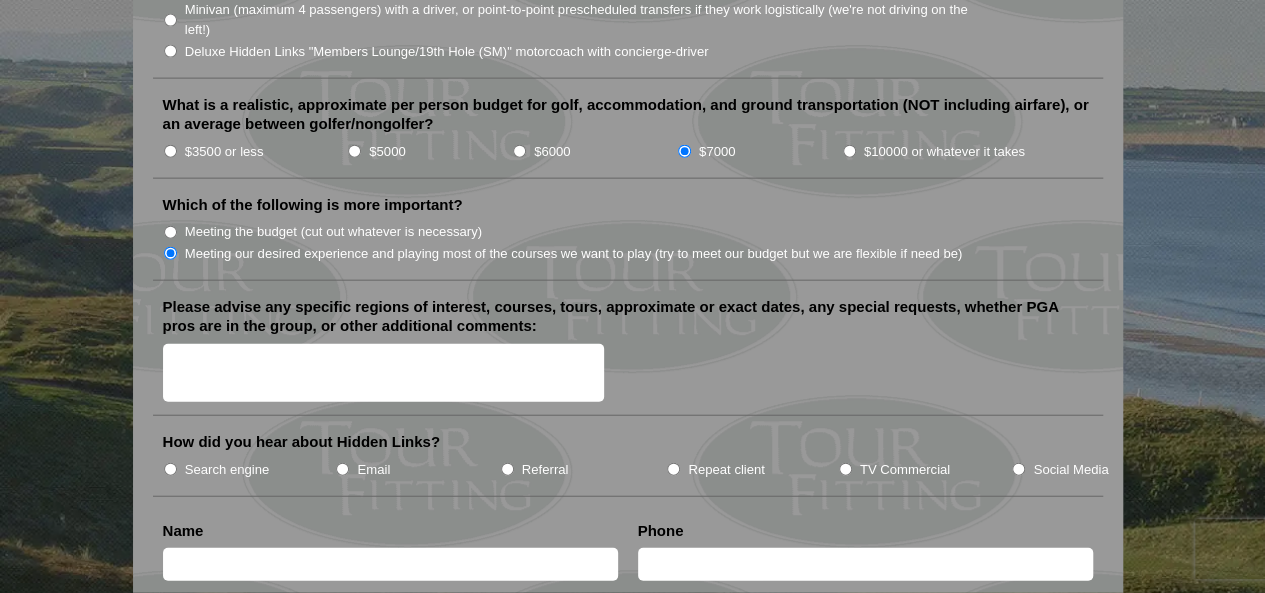 click on "Please advise any specific regions of interest, courses, tours, approximate or exact dates, any special requests, whether PGA pros are in the group, or other additional comments:" at bounding box center (384, 373) 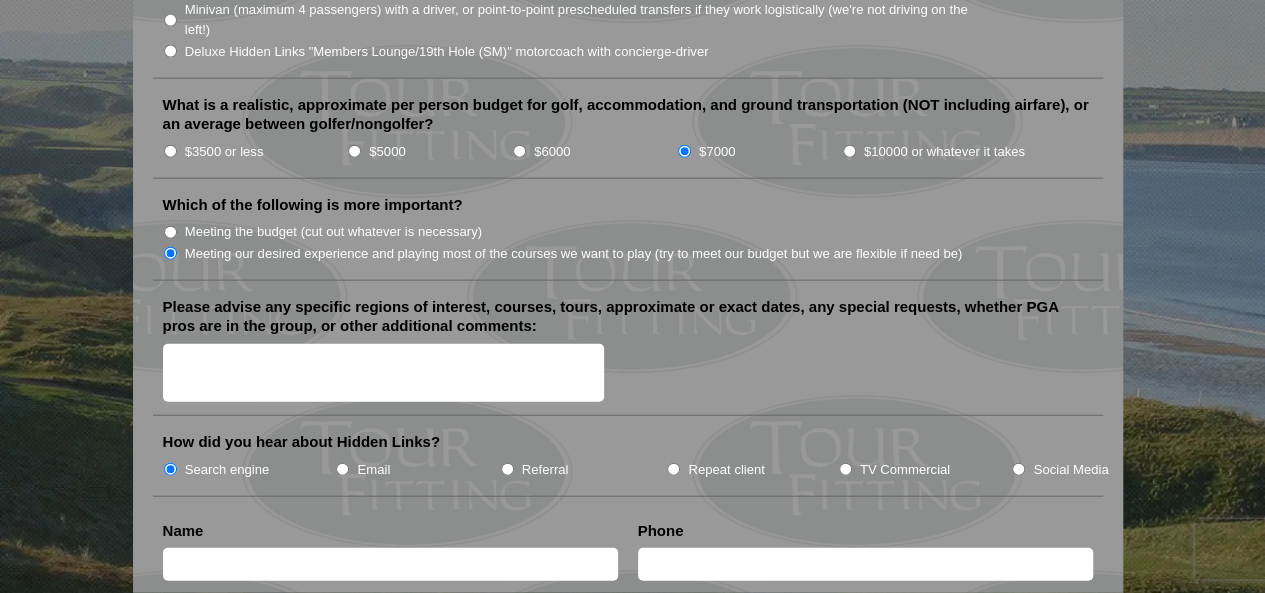 click at bounding box center (390, 564) 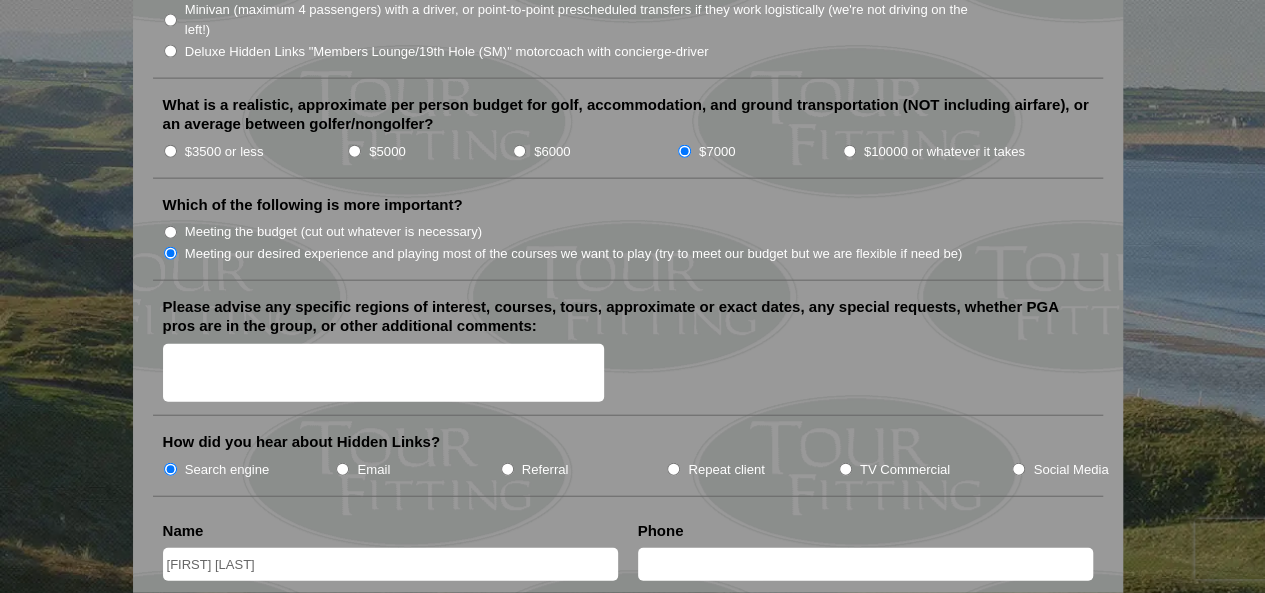 type on "8019000166" 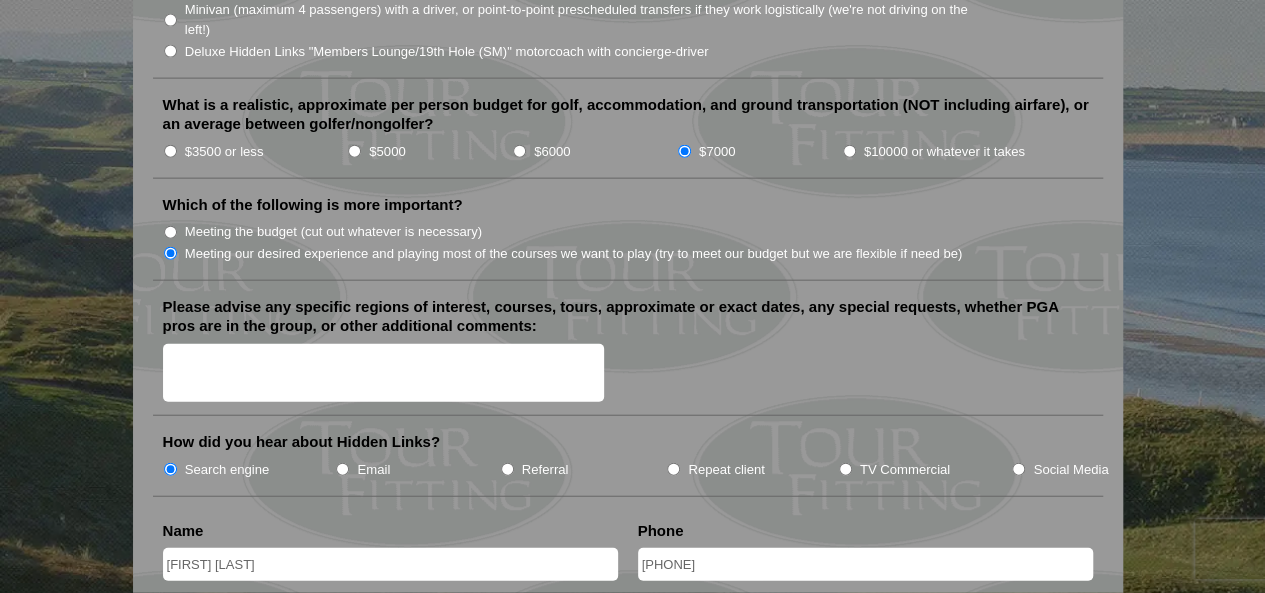 type on "chensu1001@yahoo.com" 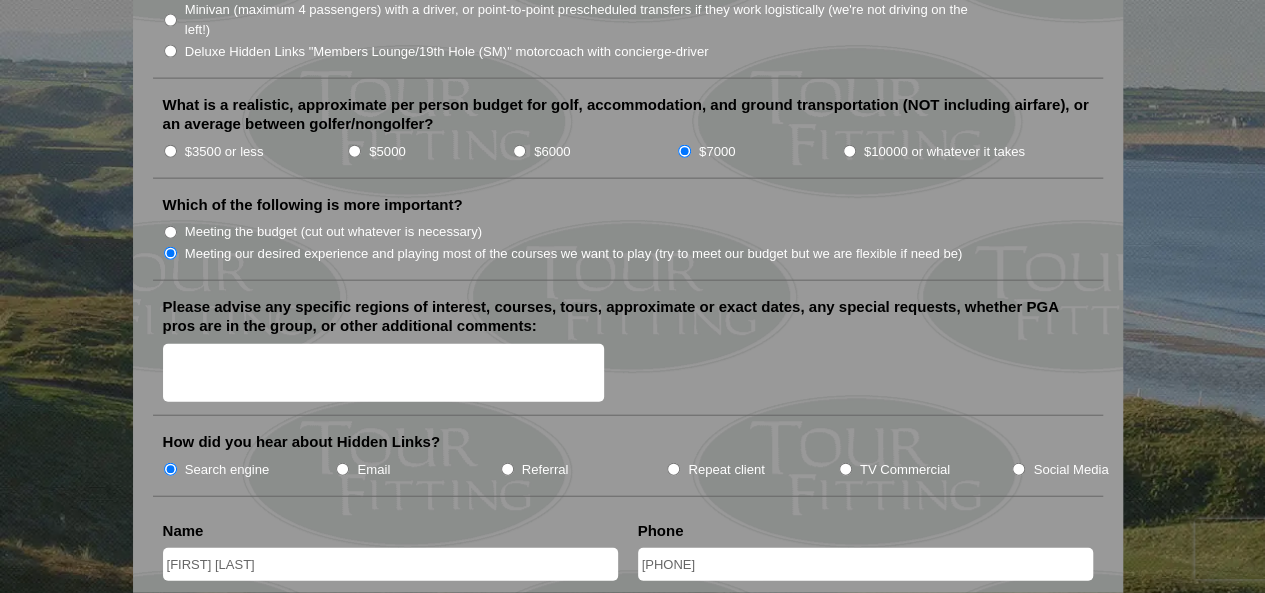 scroll, scrollTop: 2756, scrollLeft: 0, axis: vertical 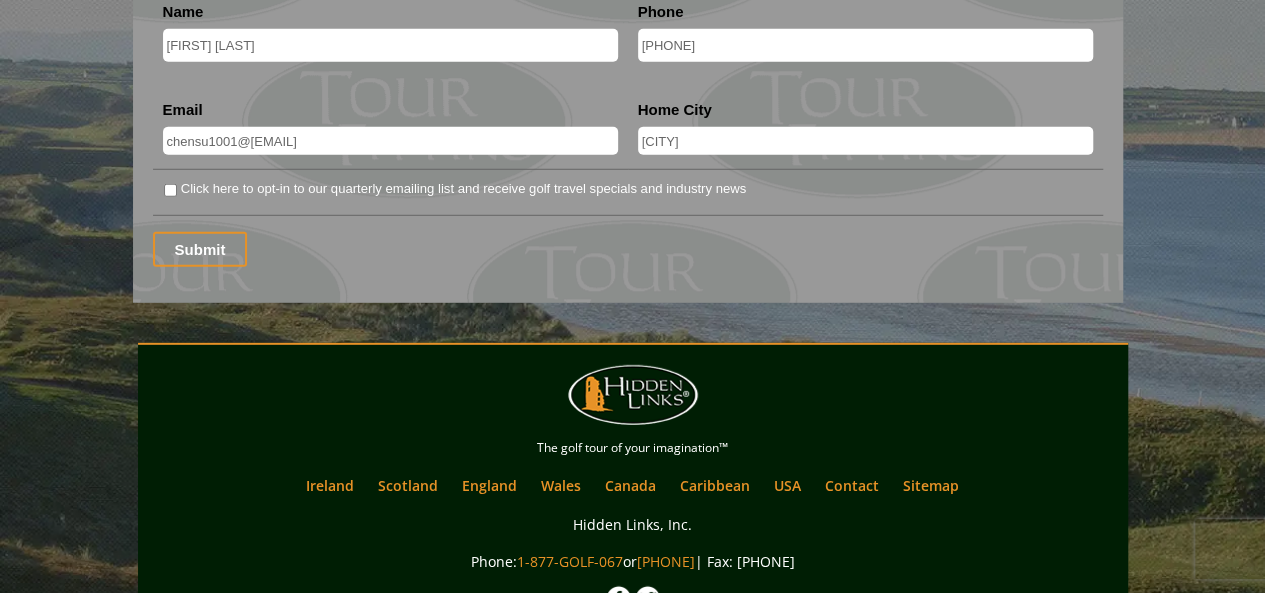 click on "Click here to opt-in to our quarterly emailing list and receive golf travel specials and industry news" at bounding box center [170, 190] 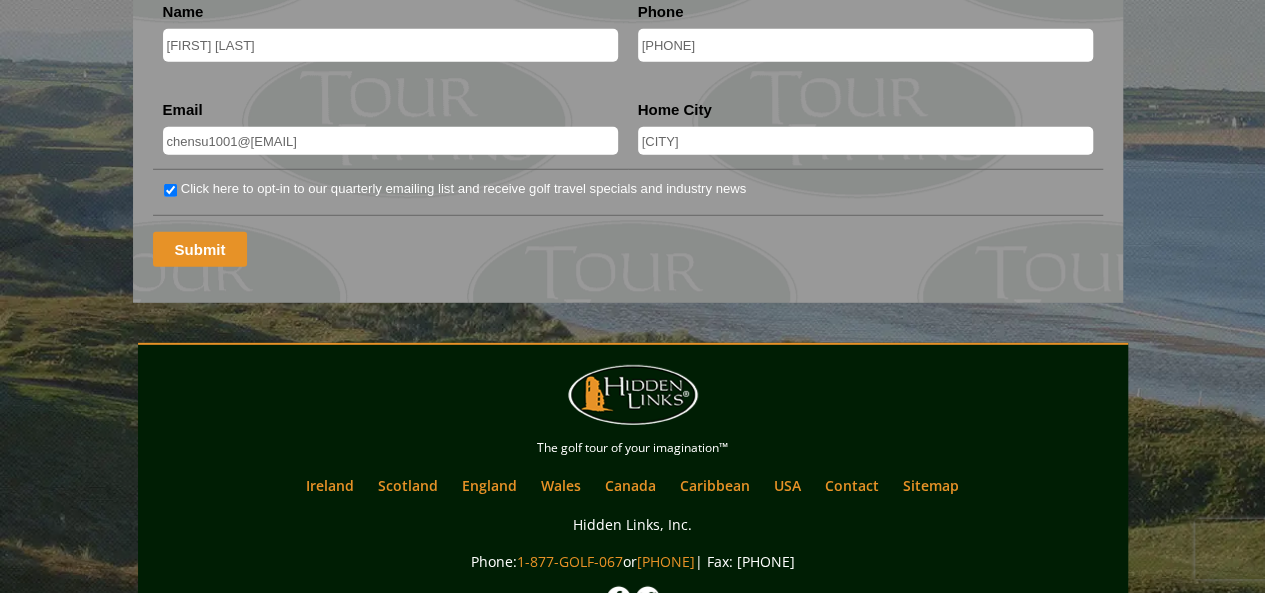 click on "Submit" at bounding box center [200, 249] 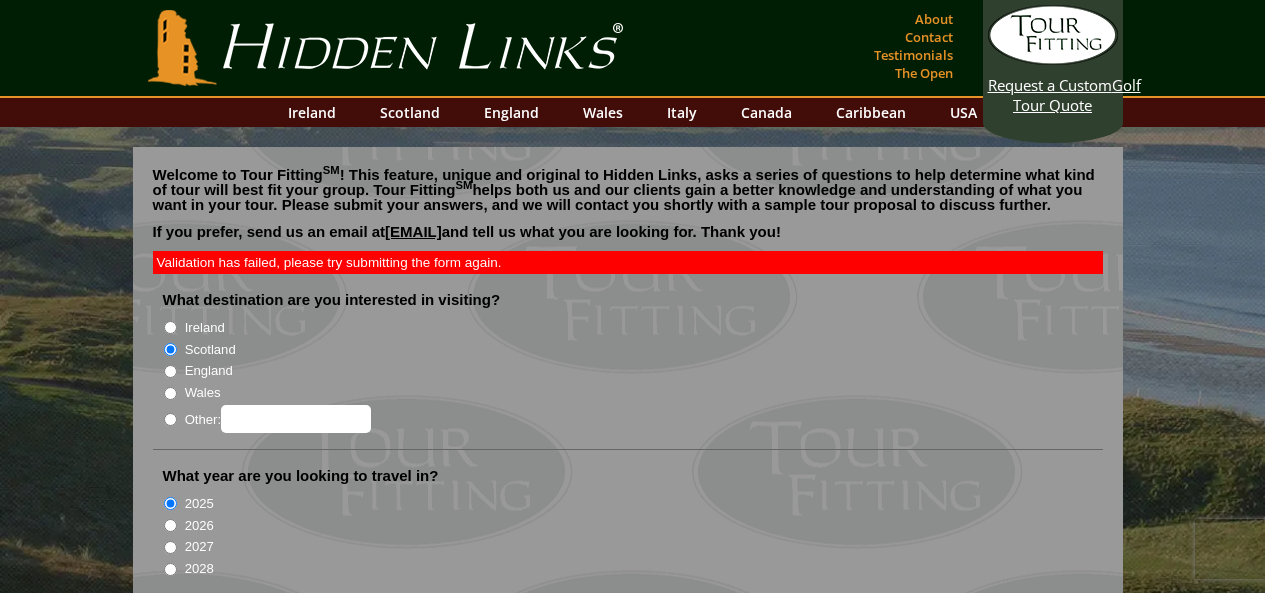 scroll, scrollTop: 2810, scrollLeft: 0, axis: vertical 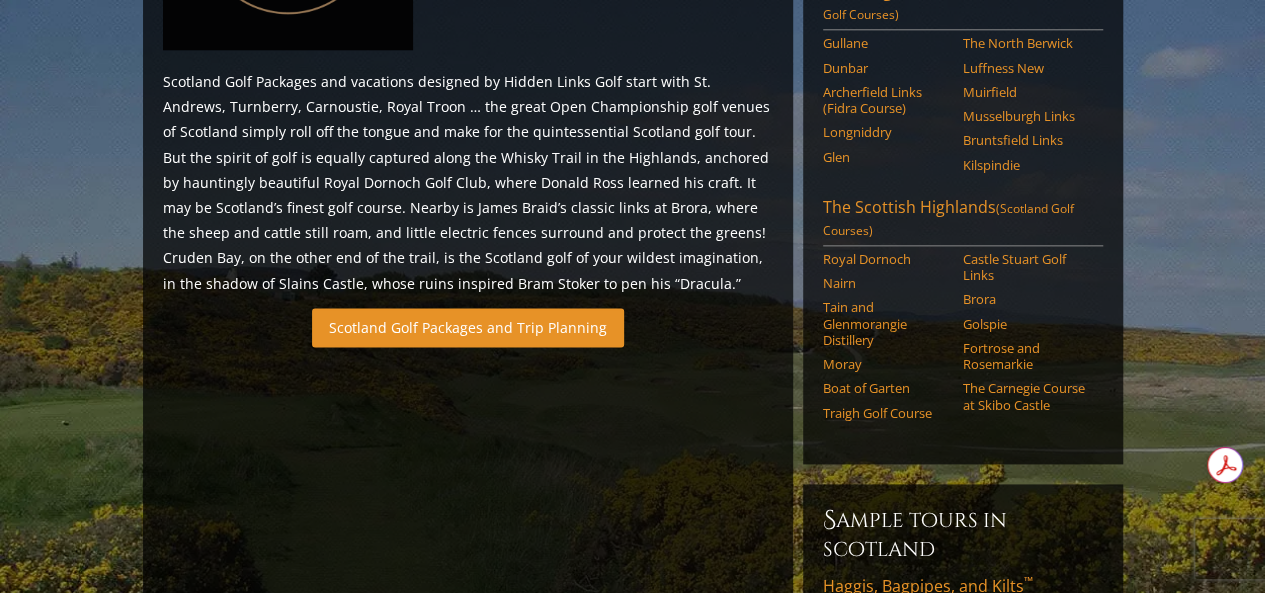 click on "Scotland Golf Packages and Trip Planning" at bounding box center (468, 327) 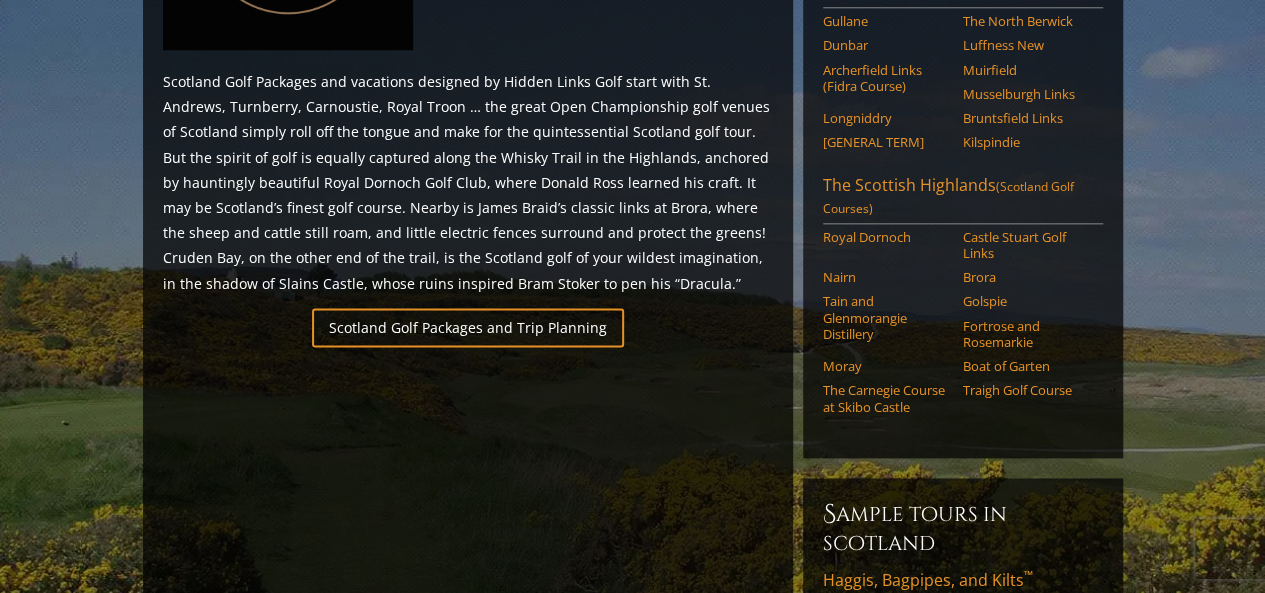 scroll, scrollTop: 1350, scrollLeft: 0, axis: vertical 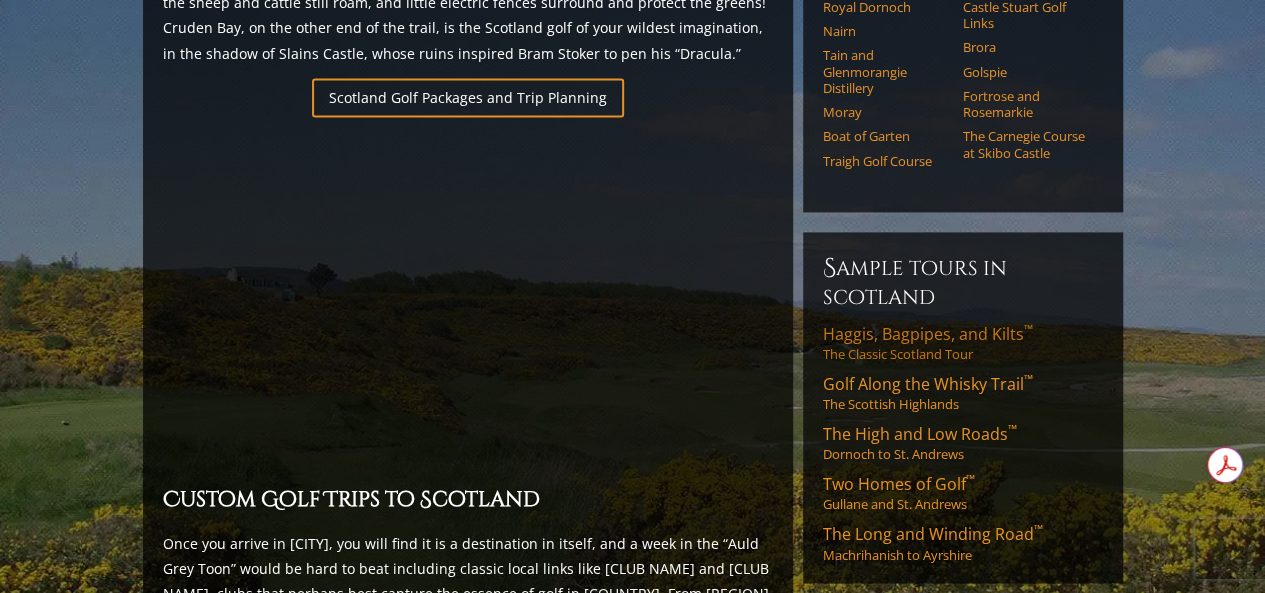 click on "Haggis, Bagpipes, and Kilts ™" at bounding box center [928, 334] 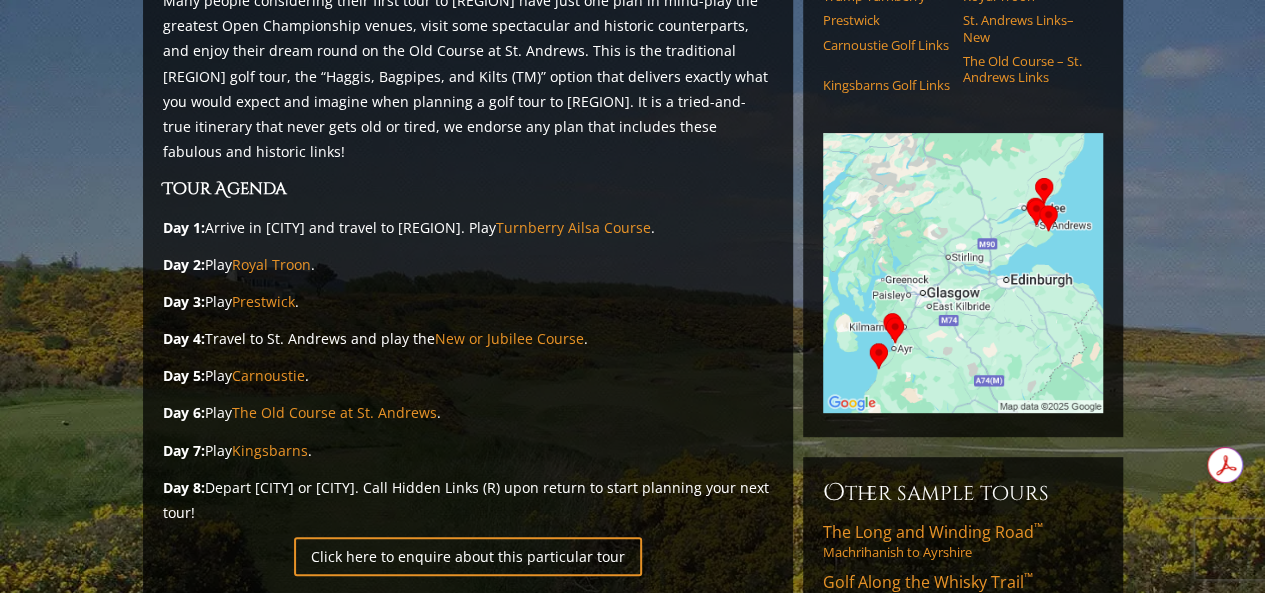 scroll, scrollTop: 280, scrollLeft: 0, axis: vertical 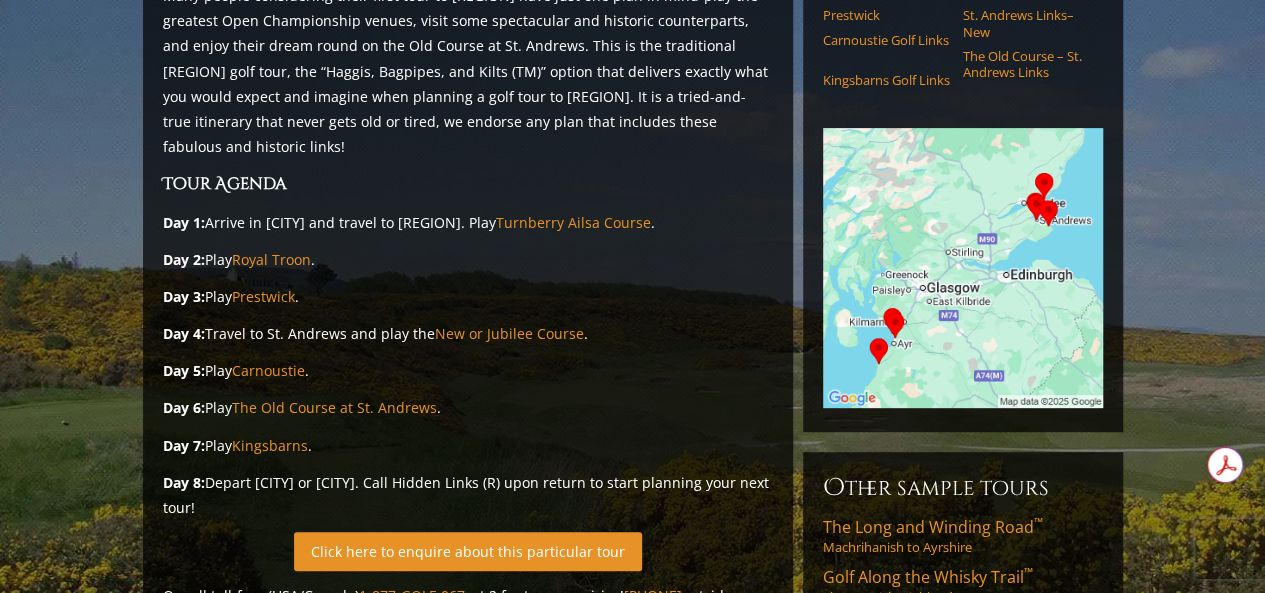click on "Click here to enquire about this particular tour" at bounding box center [468, 551] 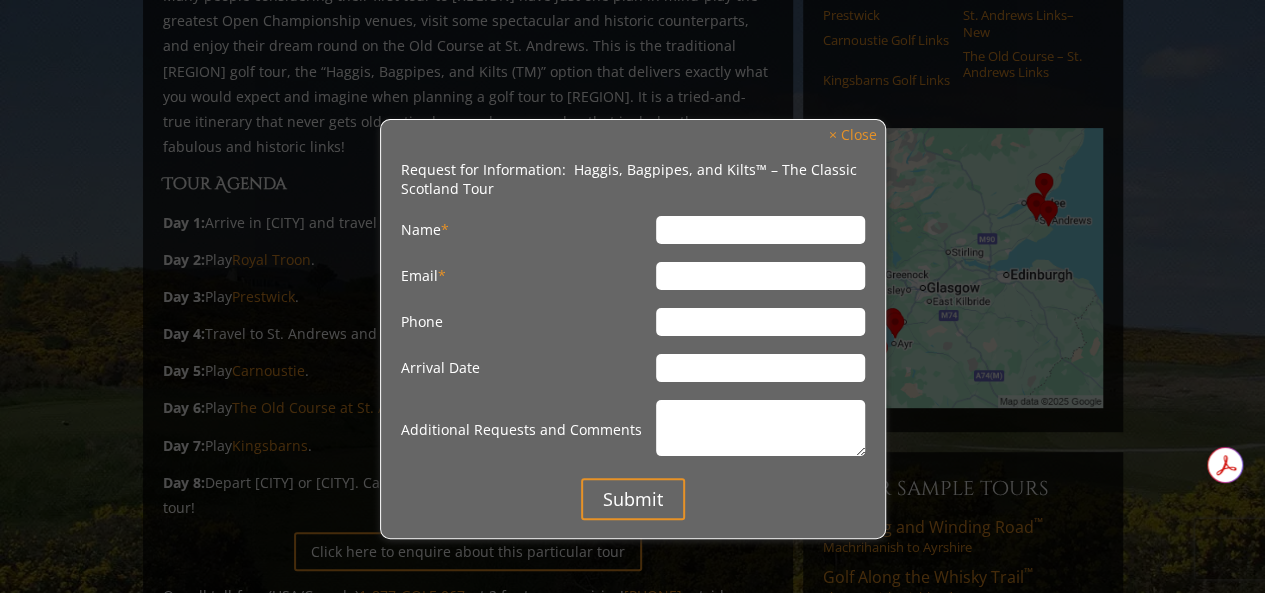 click on "Name *" at bounding box center [760, 230] 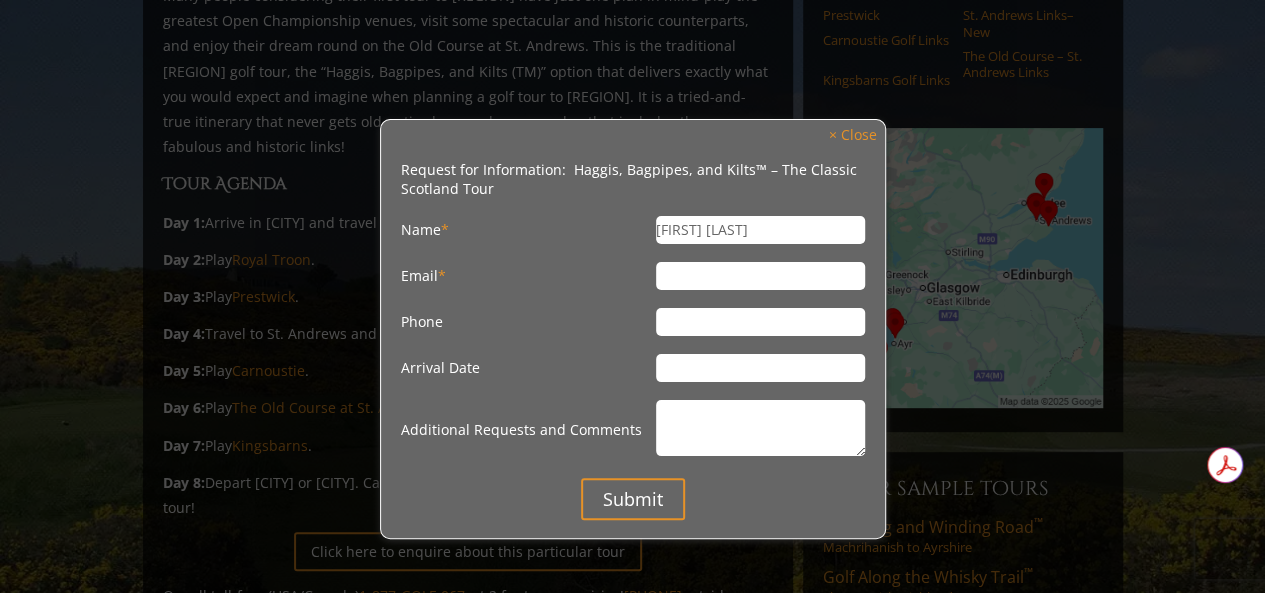 type on "chensu1001@yahoo.com" 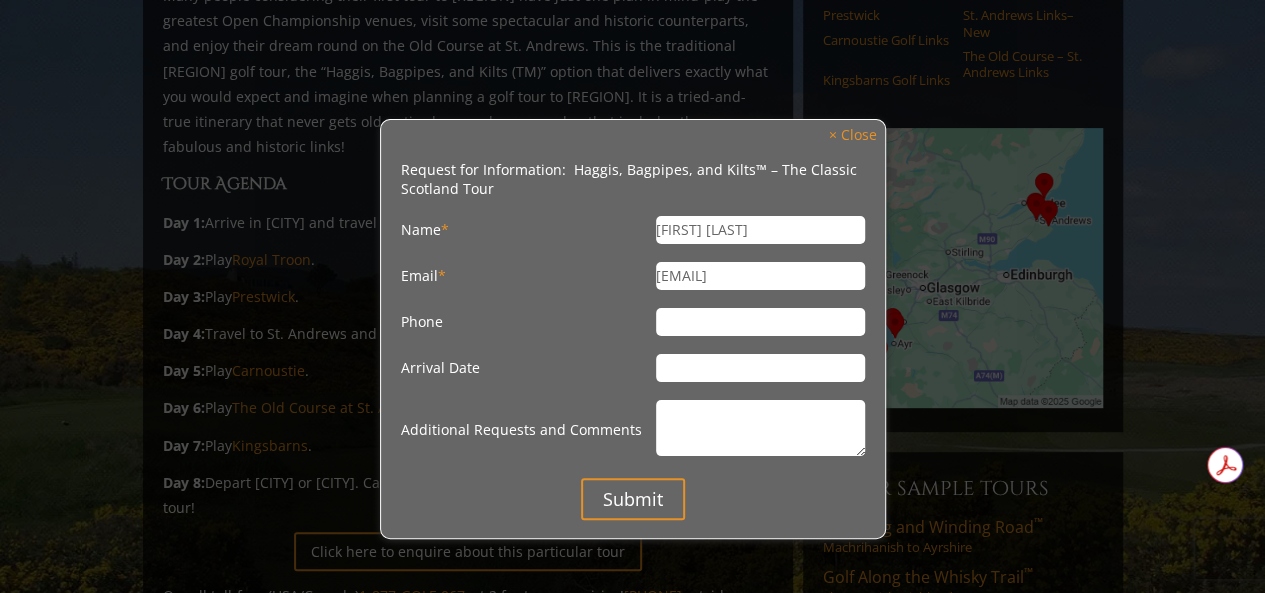 type on "8019000166" 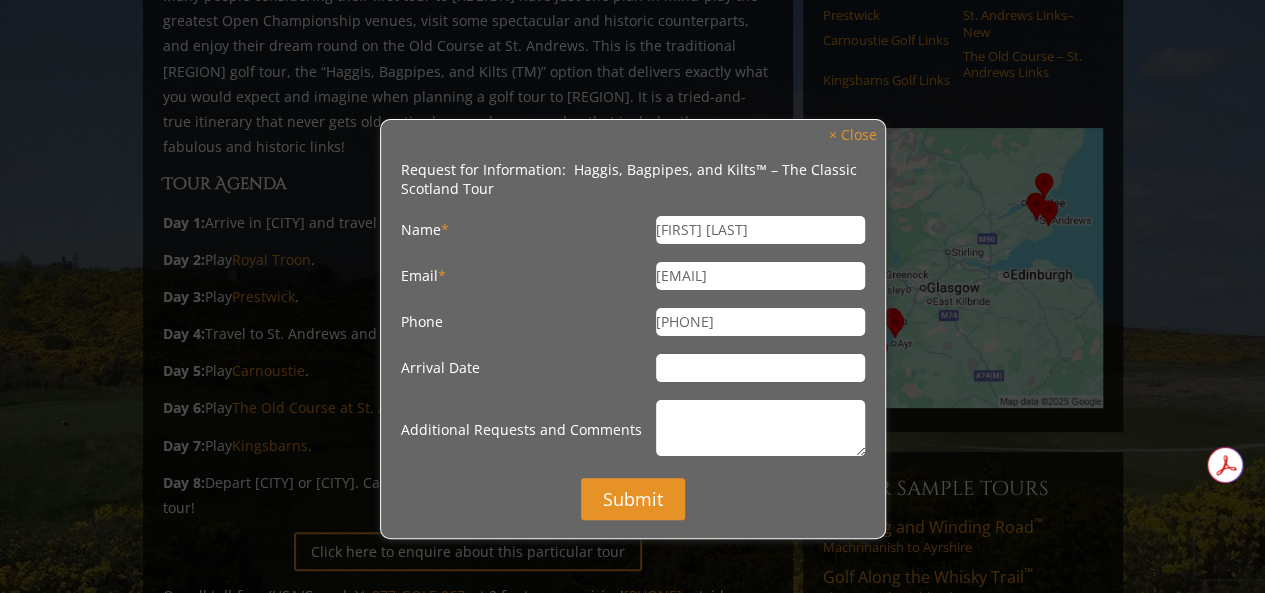 click on "Submit" at bounding box center [633, 499] 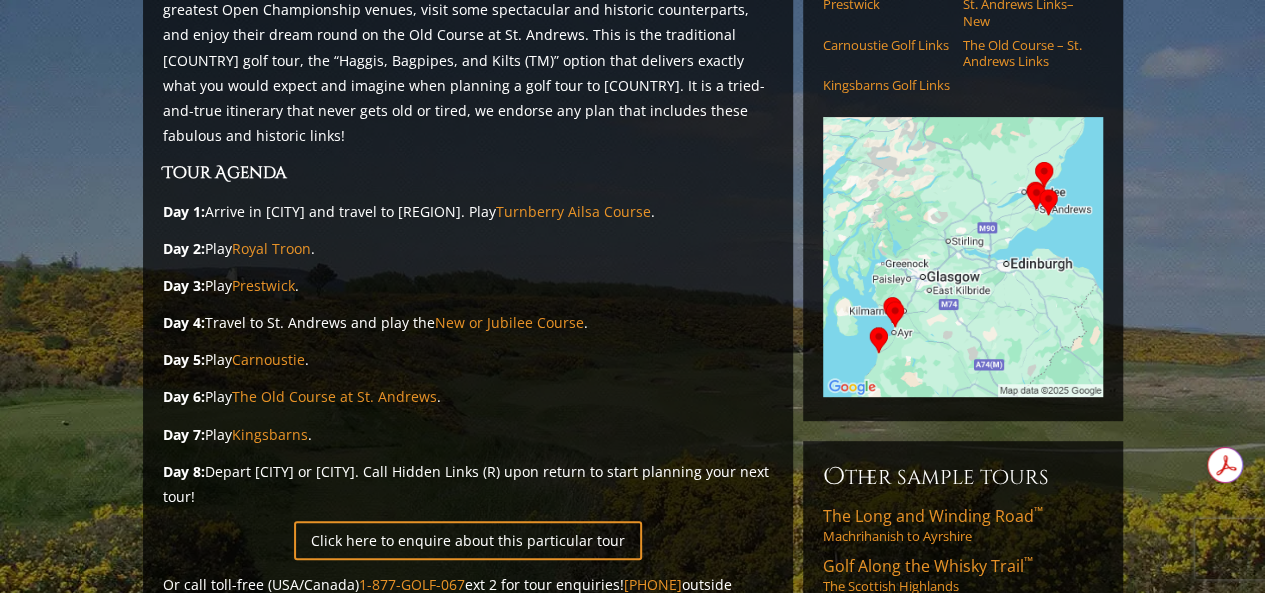 scroll, scrollTop: 280, scrollLeft: 0, axis: vertical 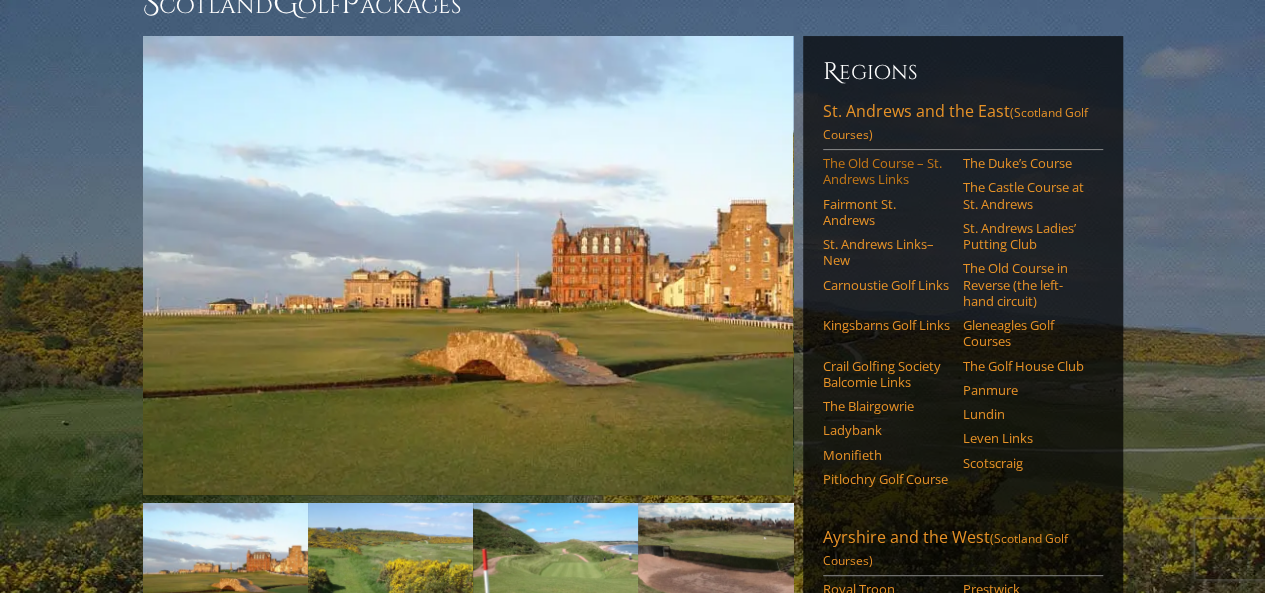click on "The Old Course – St. Andrews Links" at bounding box center [886, 171] 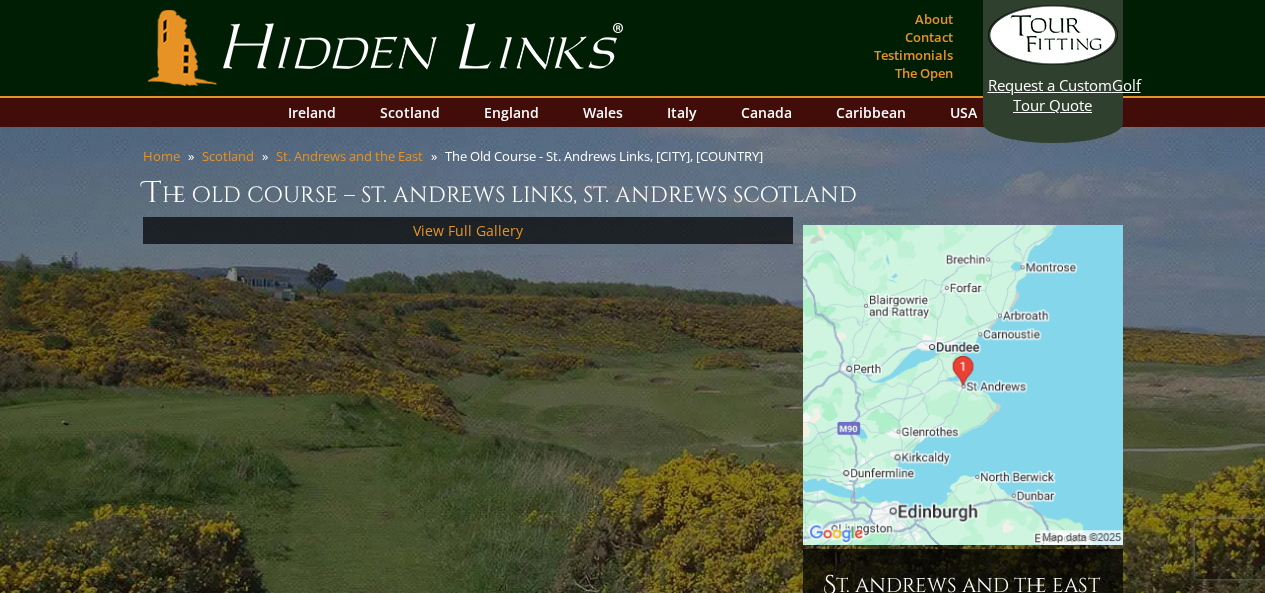 scroll, scrollTop: 0, scrollLeft: 0, axis: both 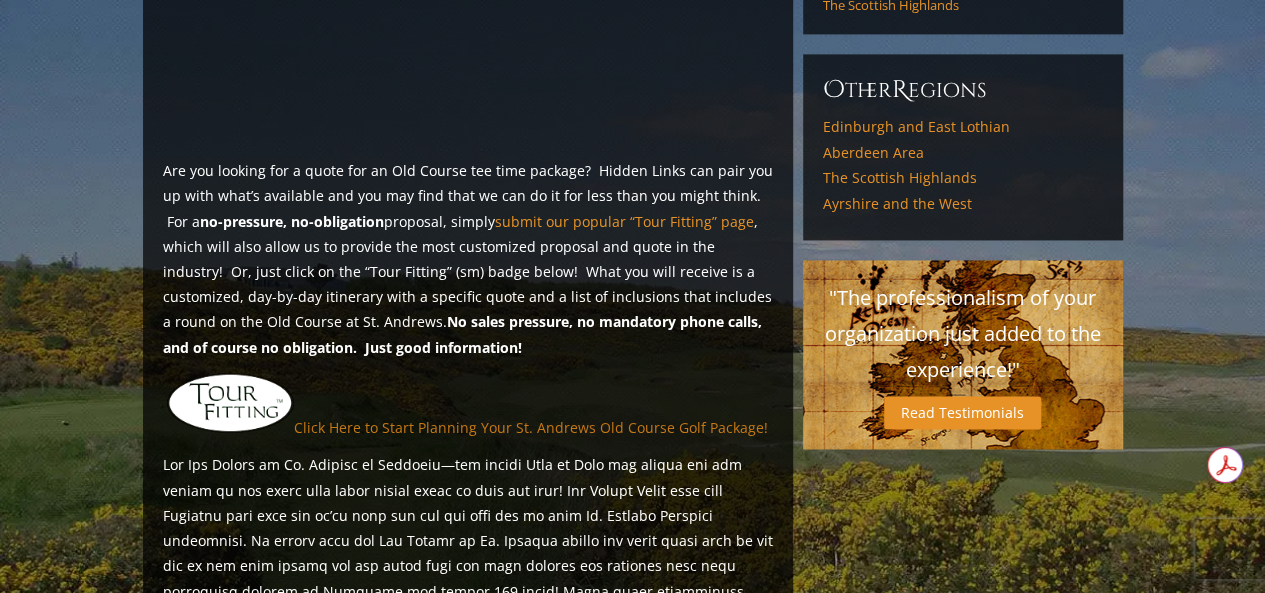 click on "Click Here to Start Planning Your St. Andrews Old Course Golf Package!" at bounding box center [531, 427] 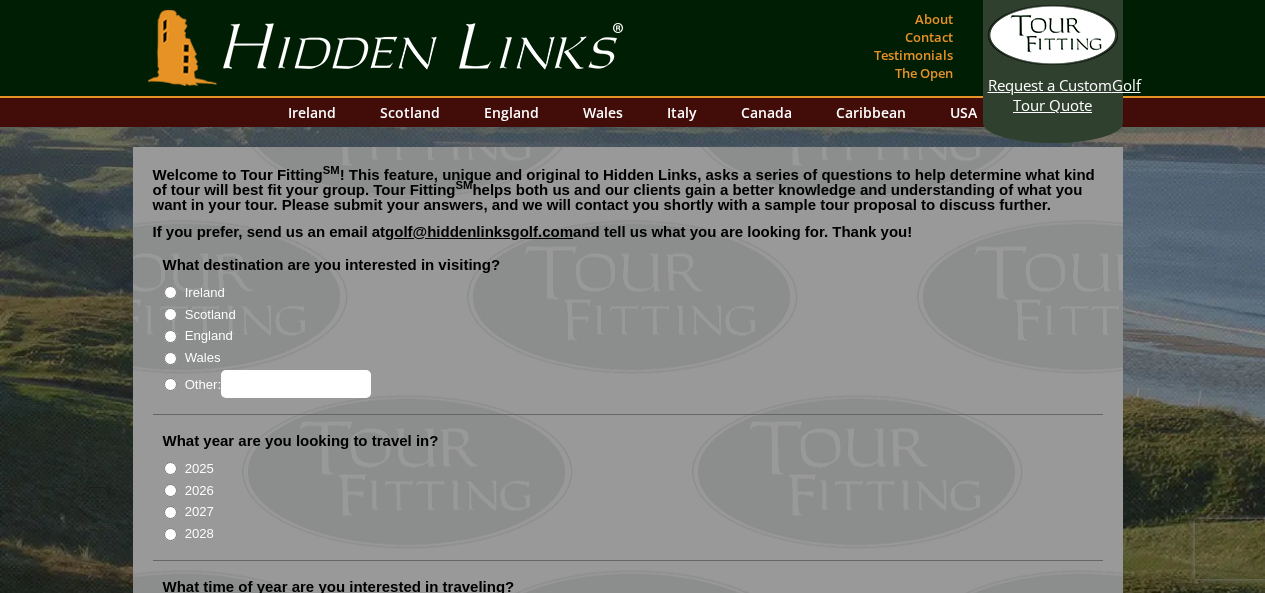 scroll, scrollTop: 0, scrollLeft: 0, axis: both 